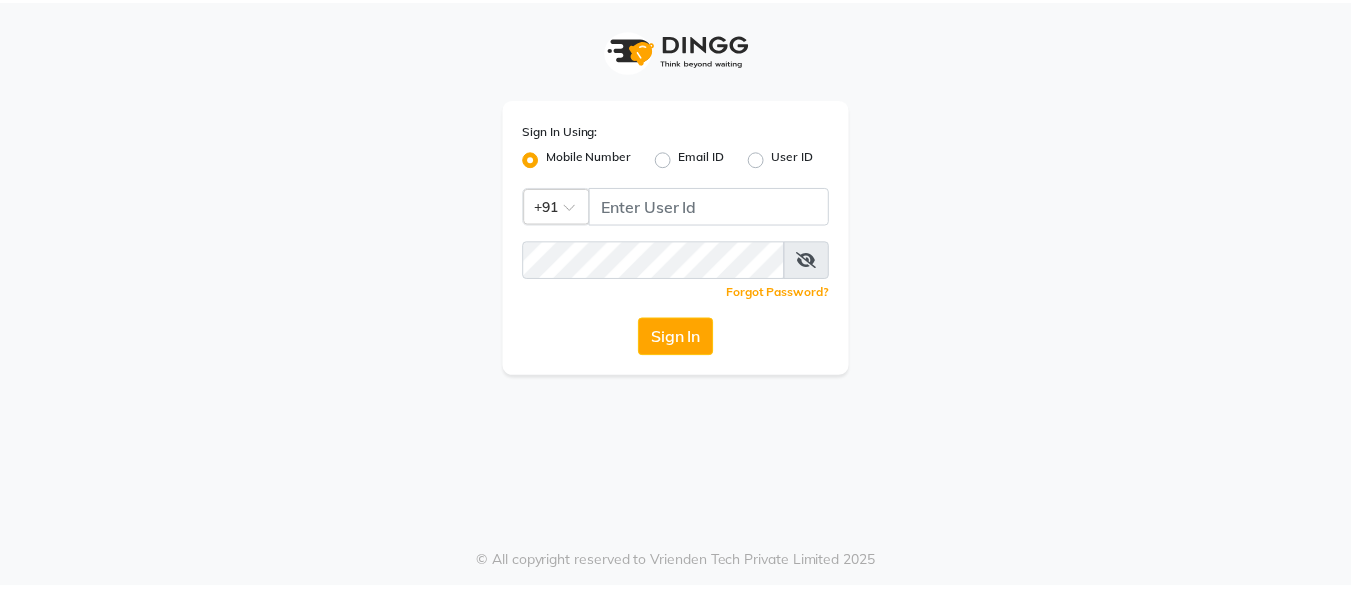 scroll, scrollTop: 0, scrollLeft: 0, axis: both 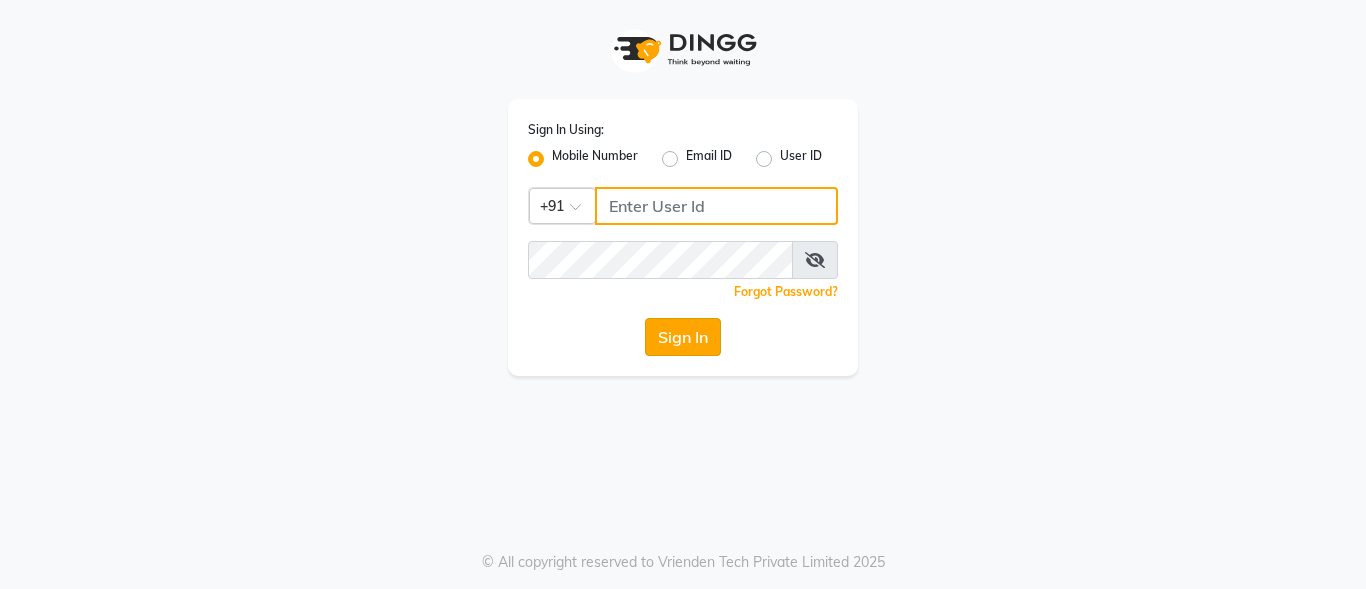 type on "[PHONE]" 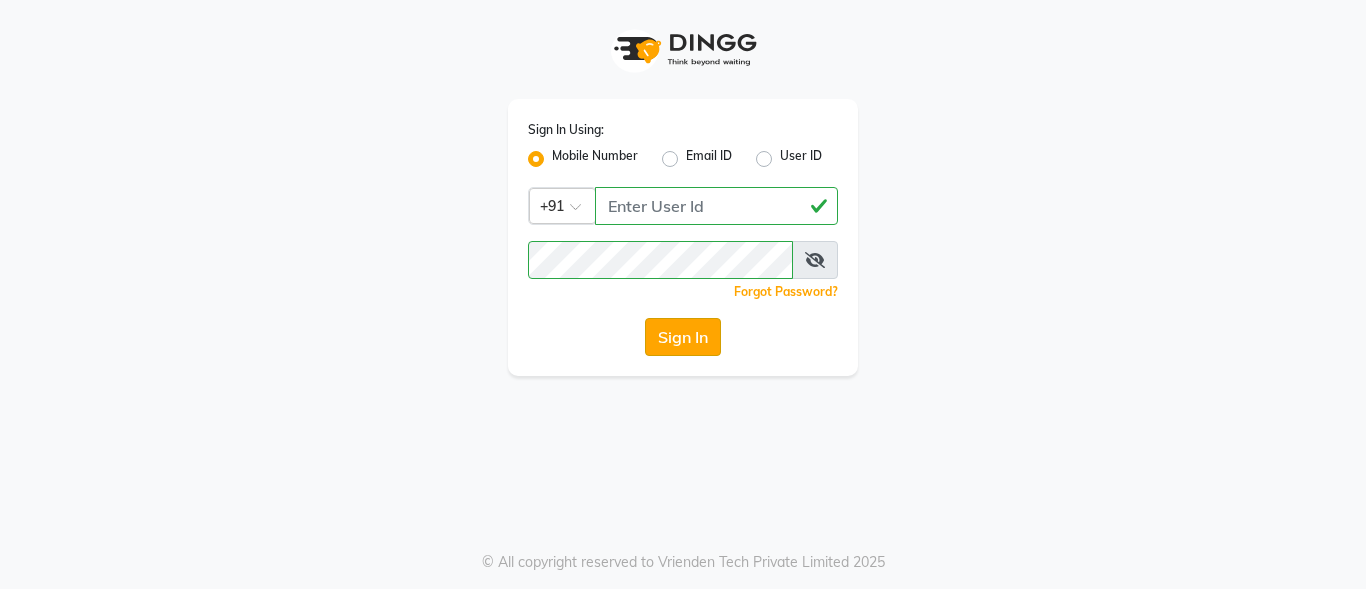 click on "Sign In" 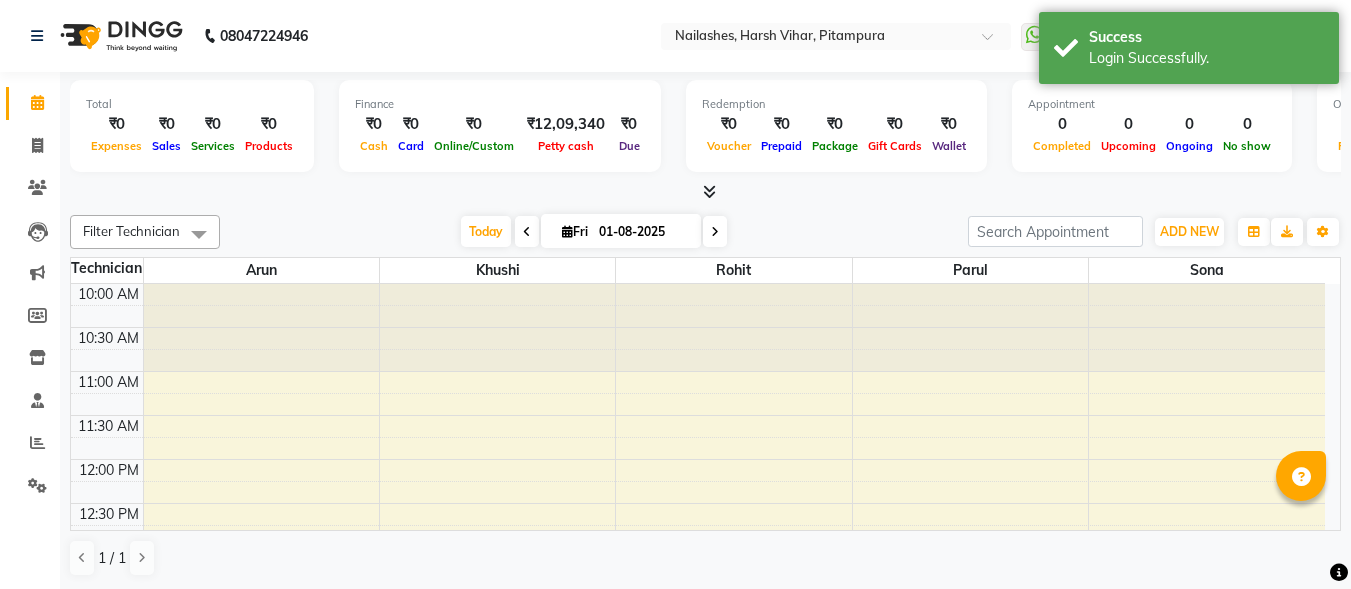 scroll, scrollTop: 0, scrollLeft: 0, axis: both 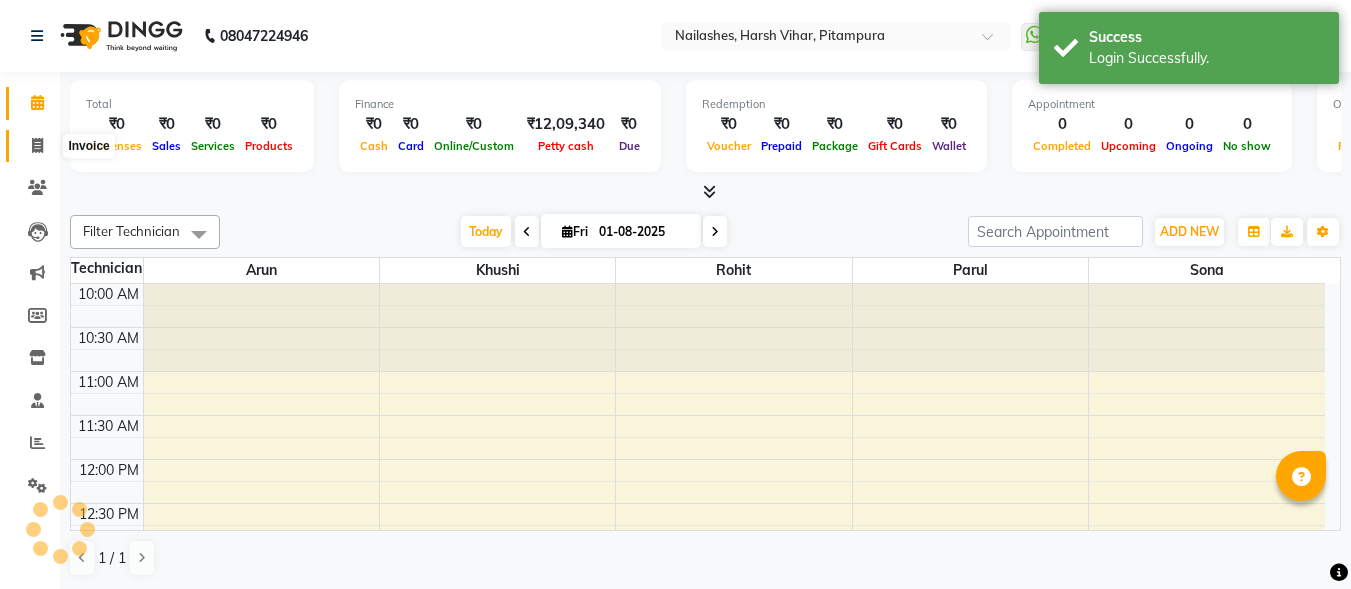 click 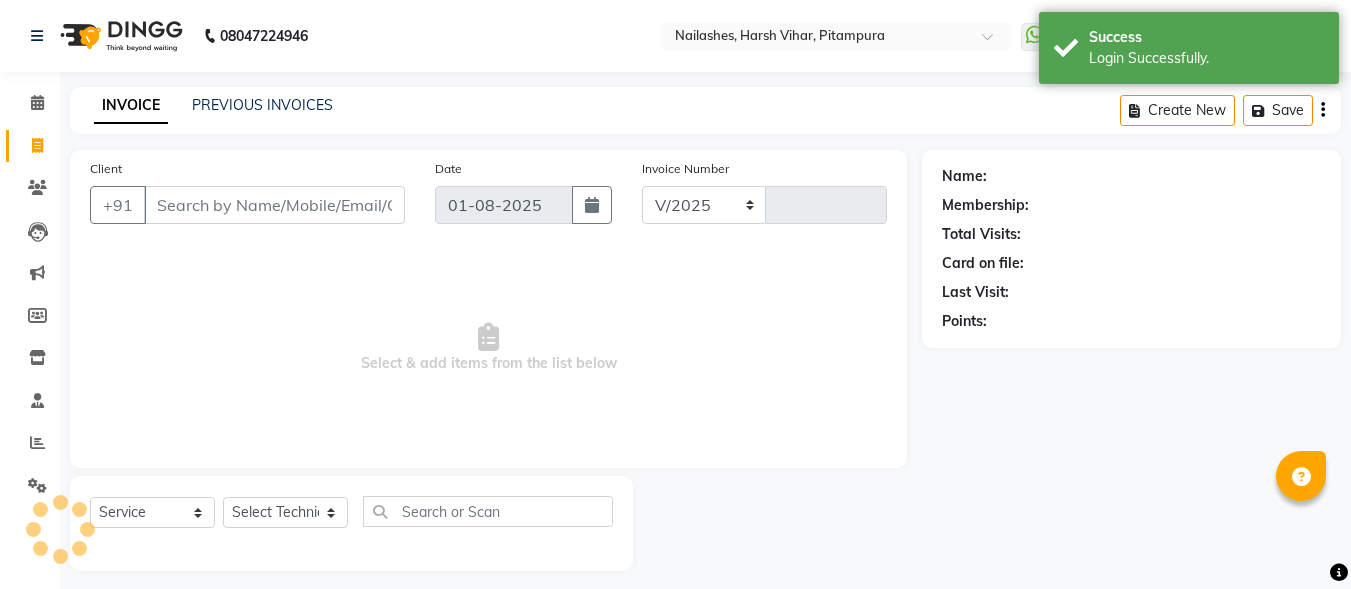 select on "4953" 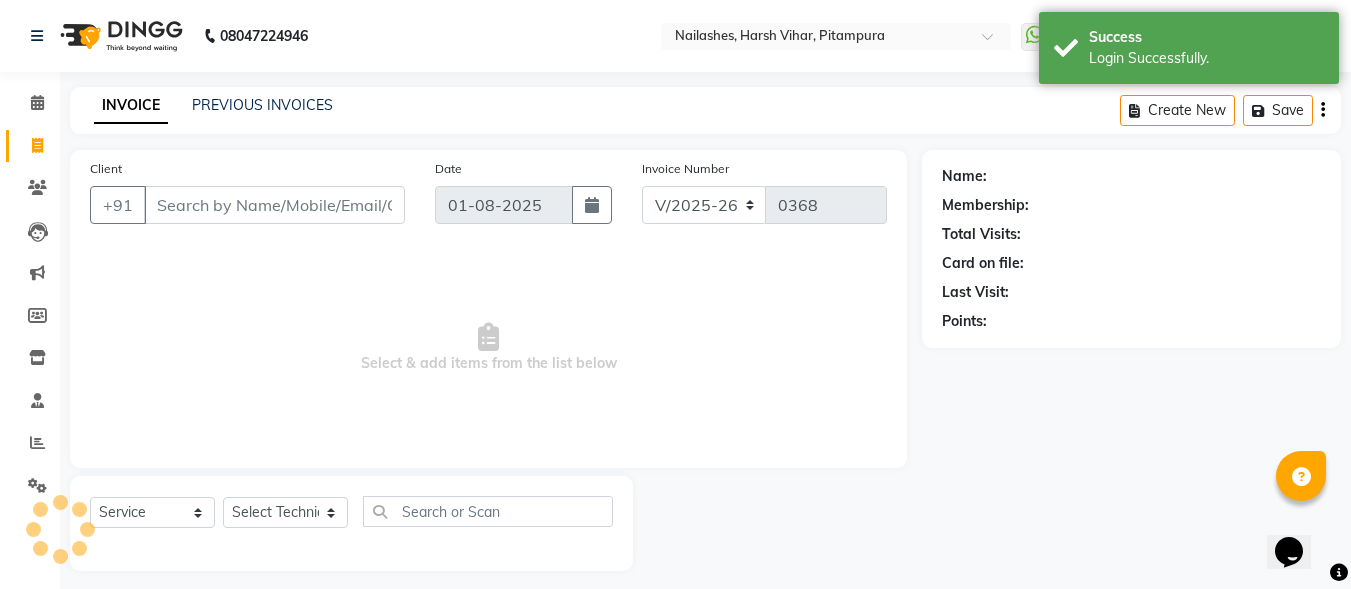 scroll, scrollTop: 0, scrollLeft: 0, axis: both 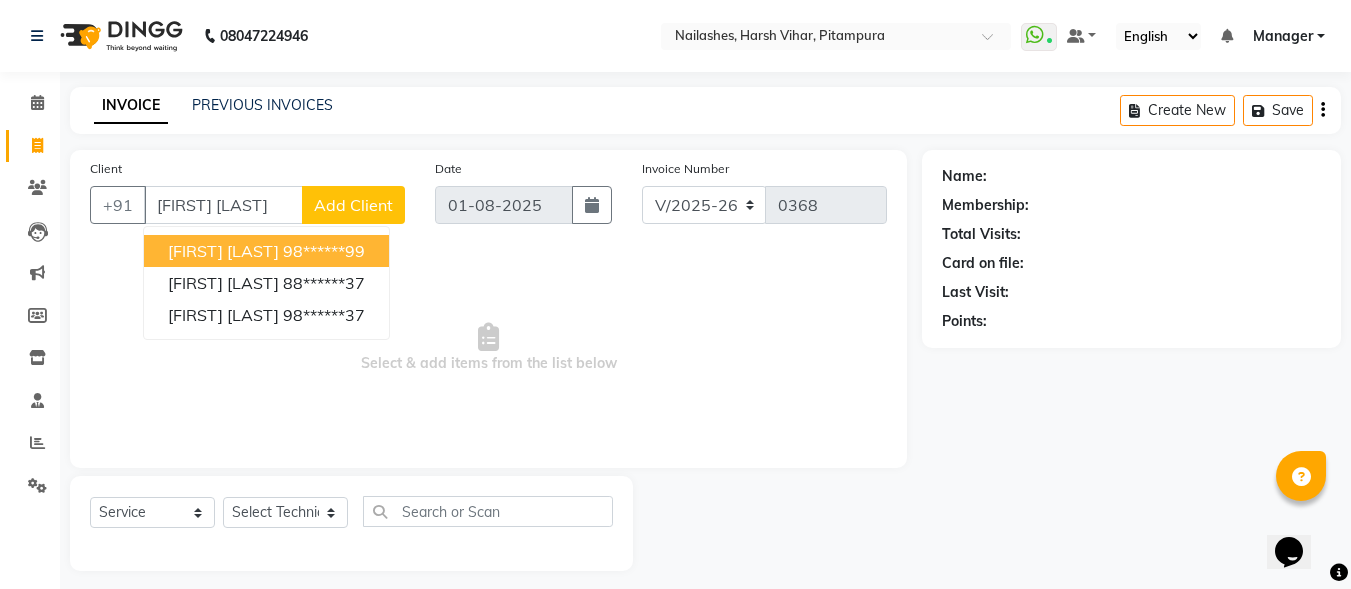 click on "98******99" at bounding box center (324, 251) 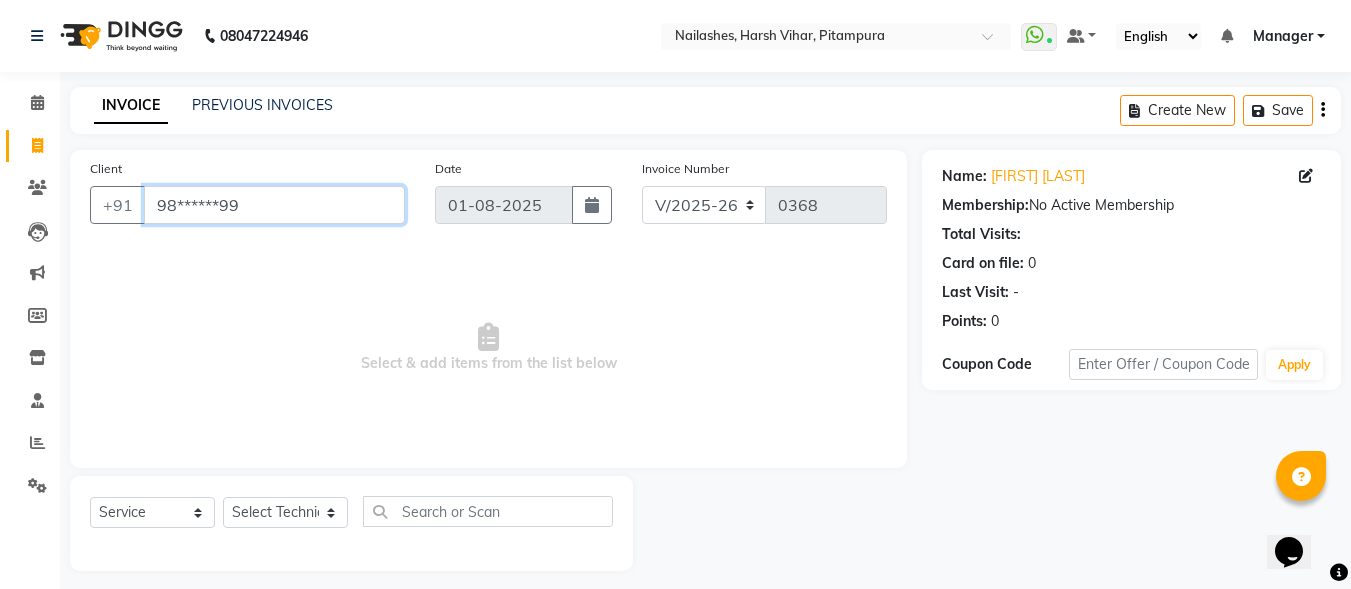 click on "98******99" at bounding box center [274, 205] 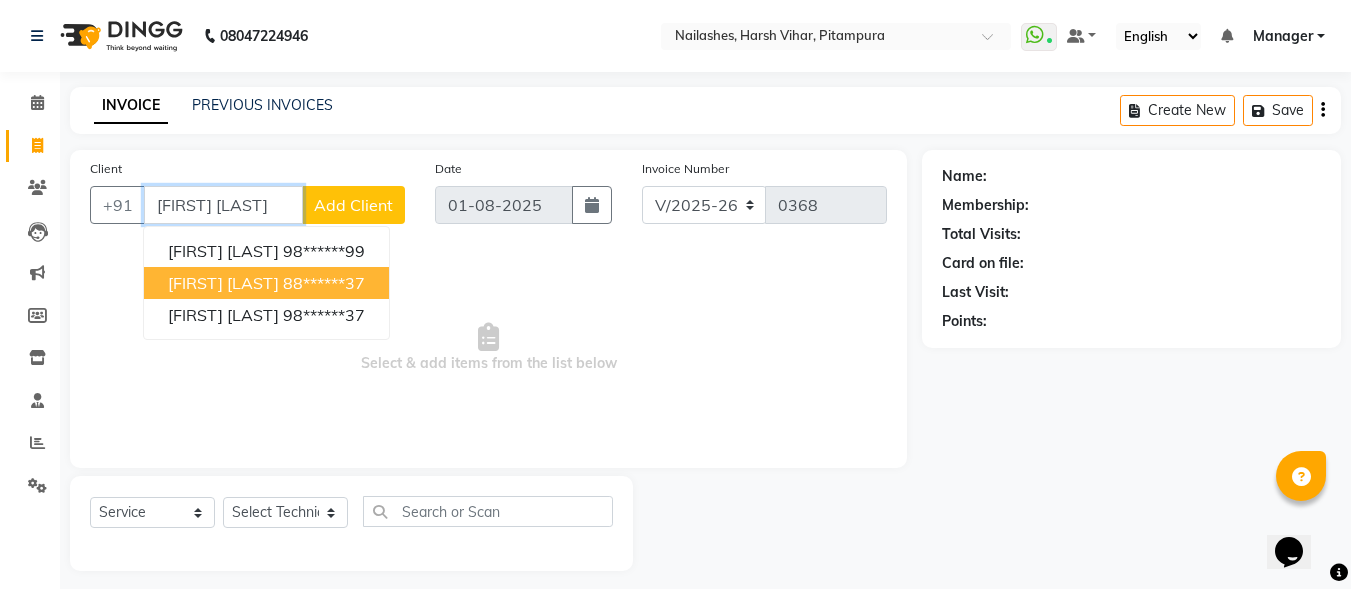 click on "88******37" at bounding box center (324, 283) 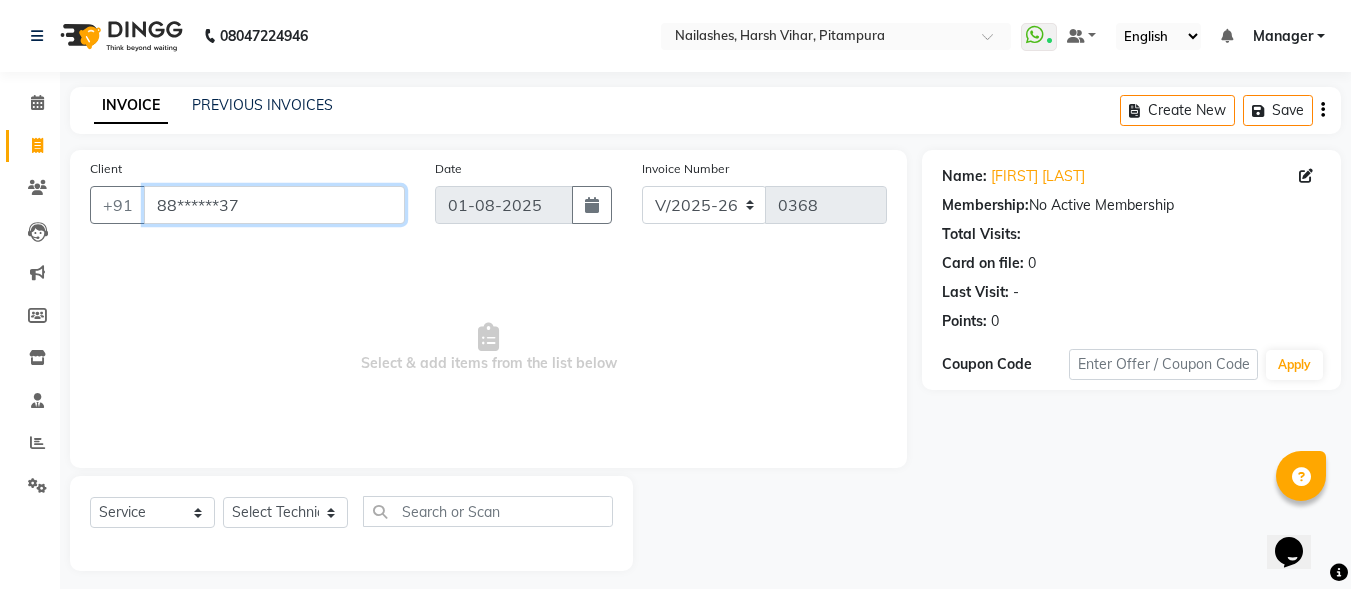 click on "88******37" at bounding box center (274, 205) 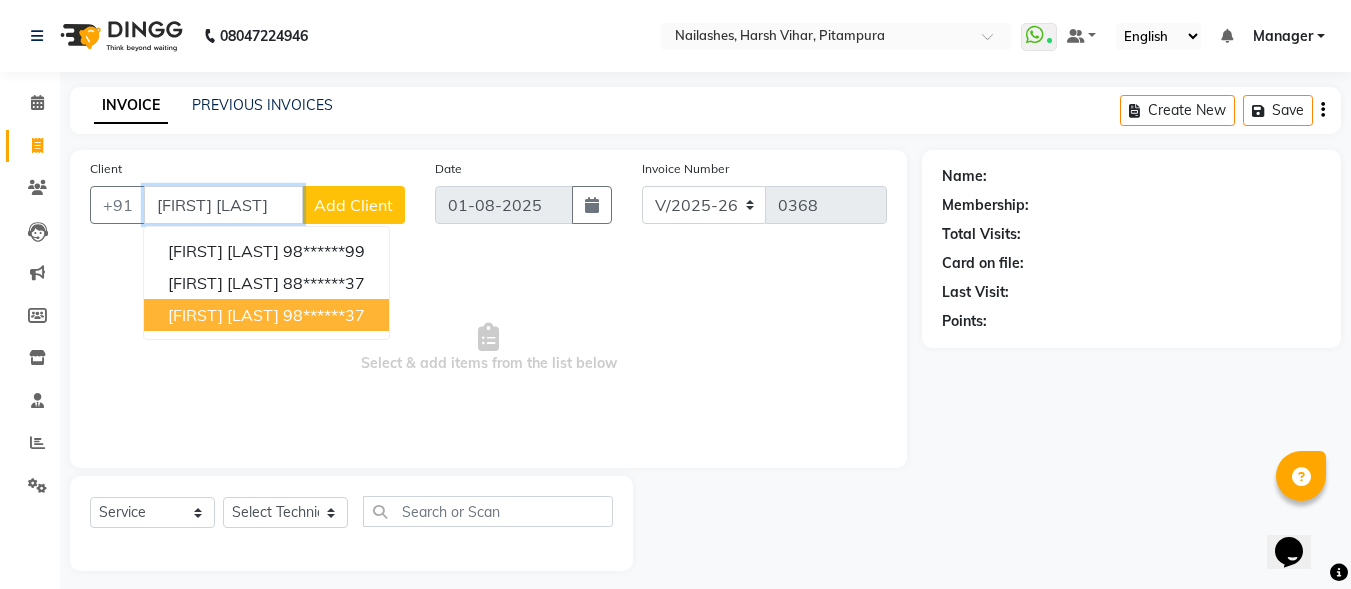 click on "98******37" at bounding box center [324, 315] 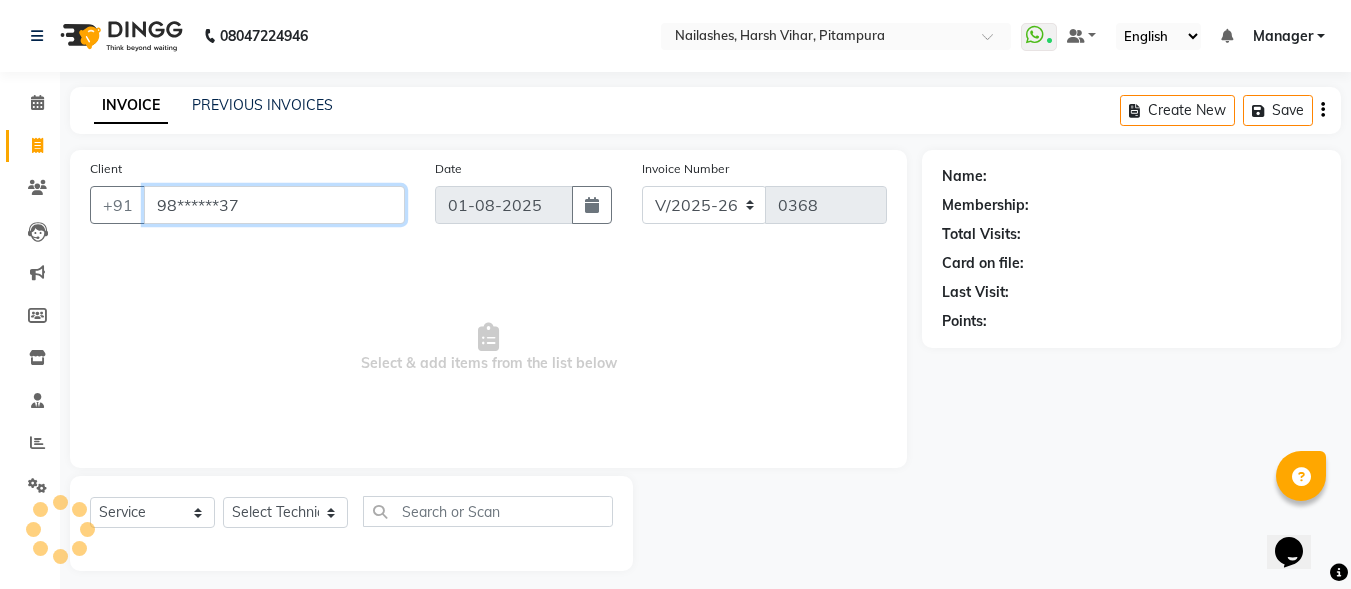 type on "98******37" 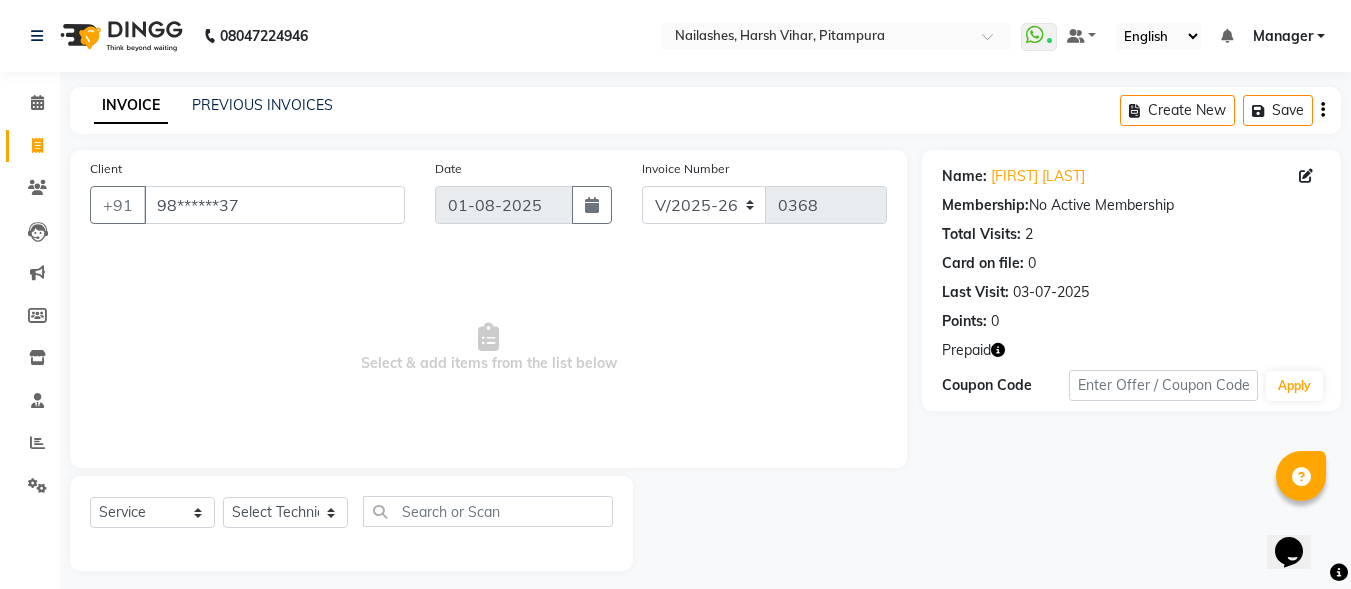 click 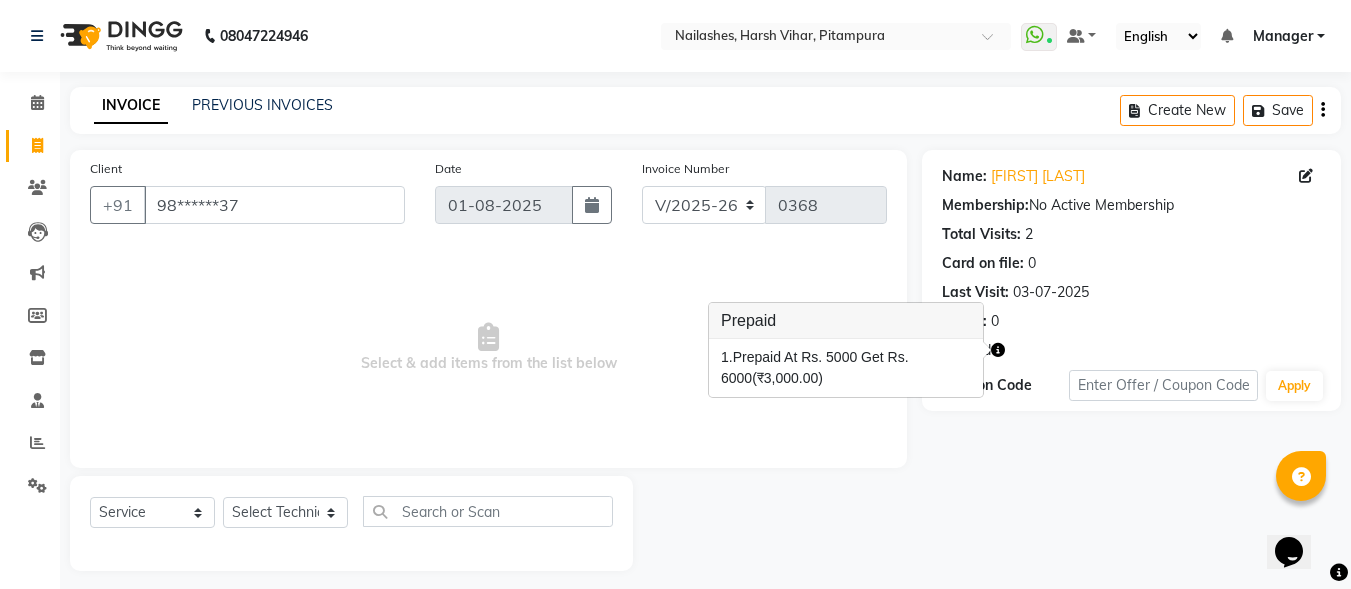 click on "Select & add items from the list below" at bounding box center (488, 348) 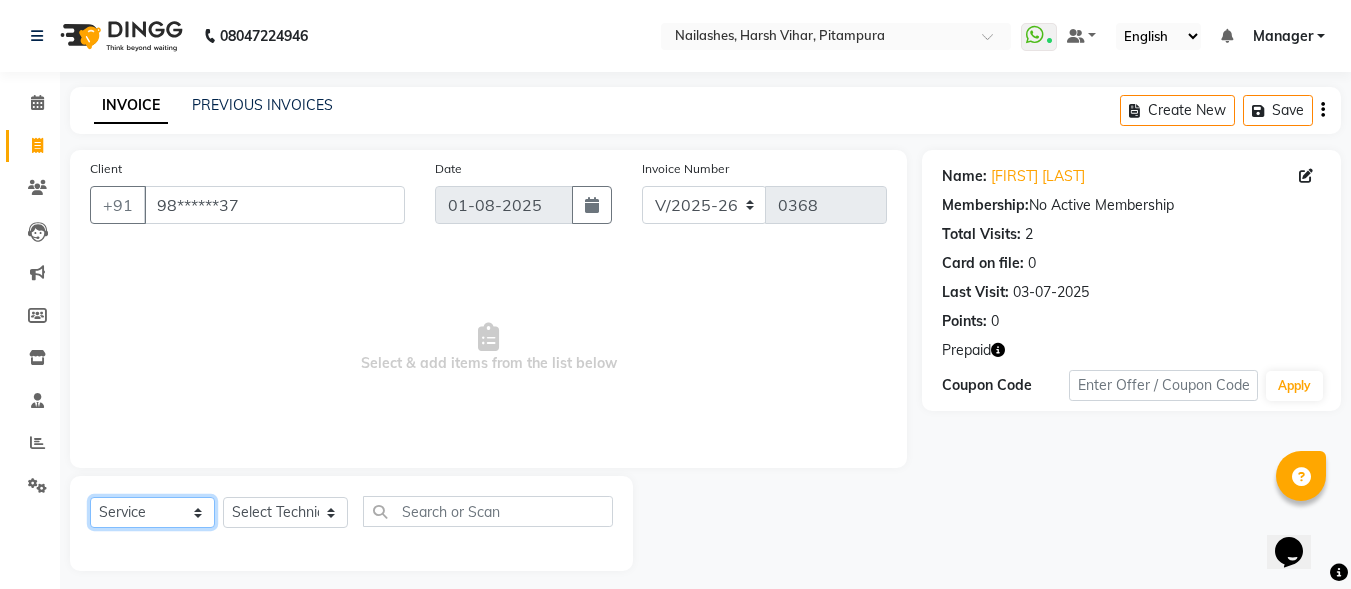 click on "Select  Service  Product  Membership  Package Voucher Prepaid Gift Card" 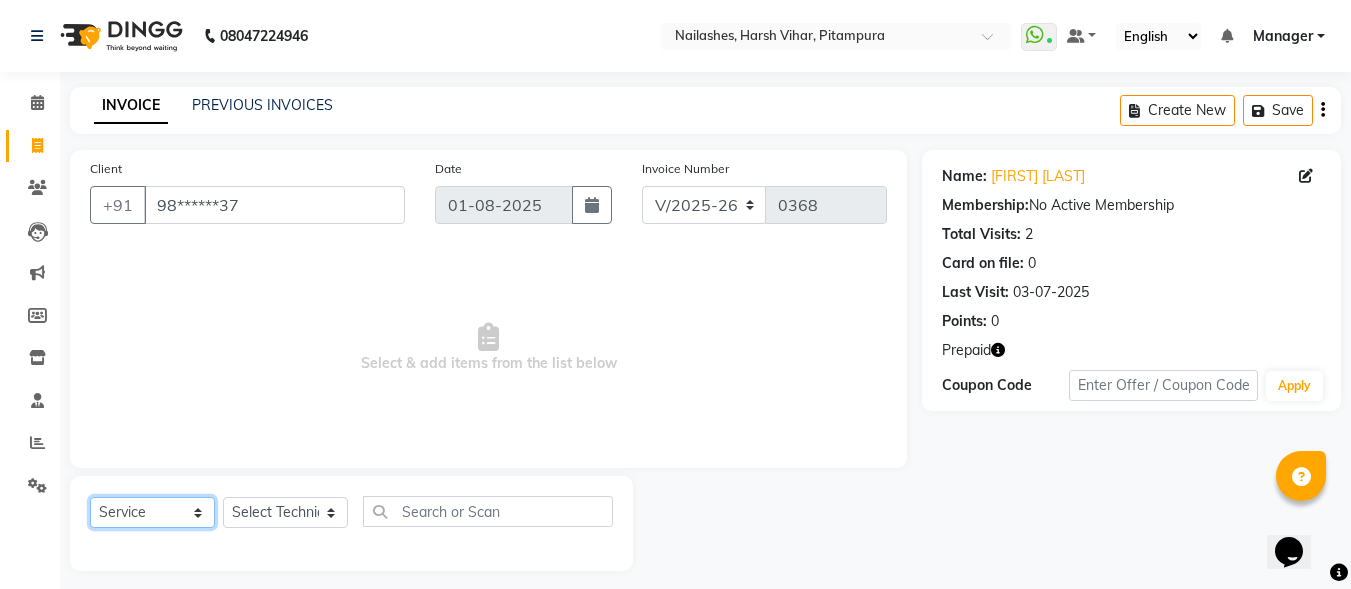 select on "package" 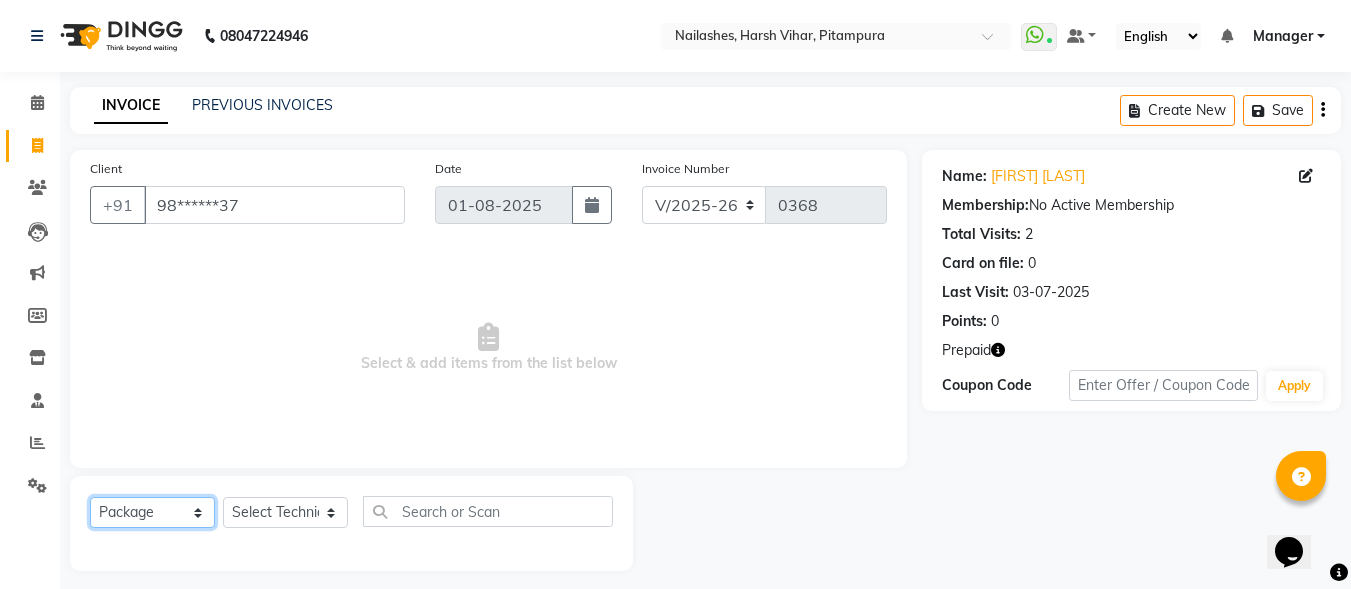 click on "Select  Service  Product  Membership  Package Voucher Prepaid Gift Card" 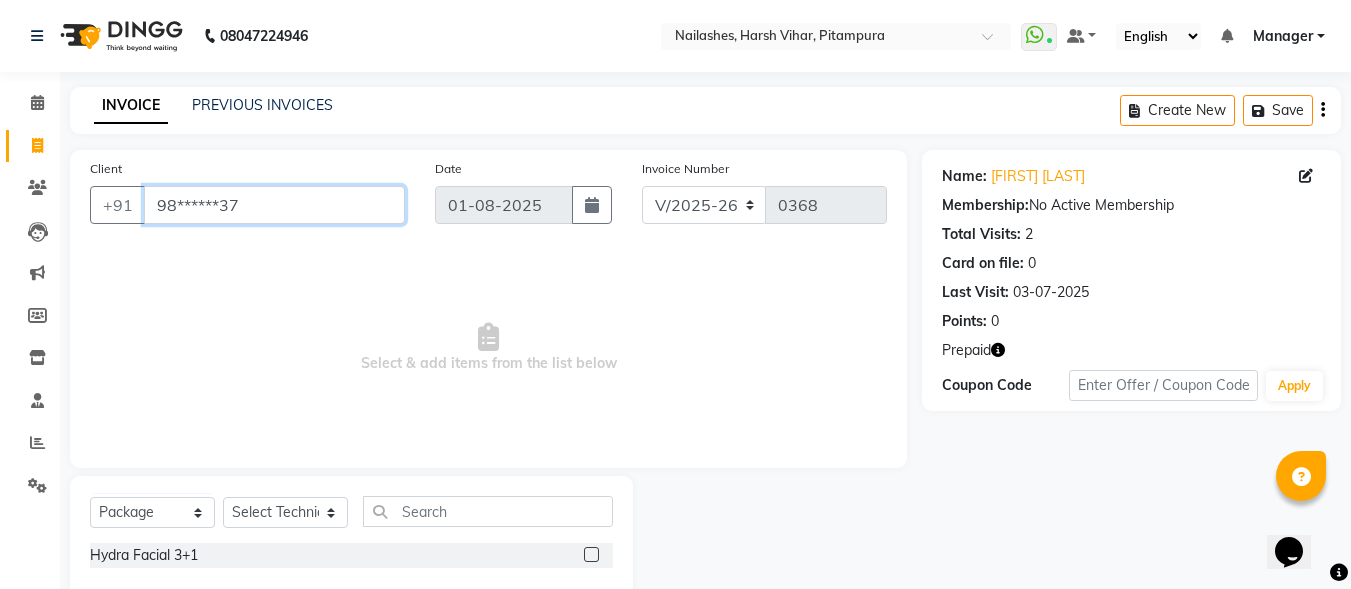 click on "98******37" at bounding box center (274, 205) 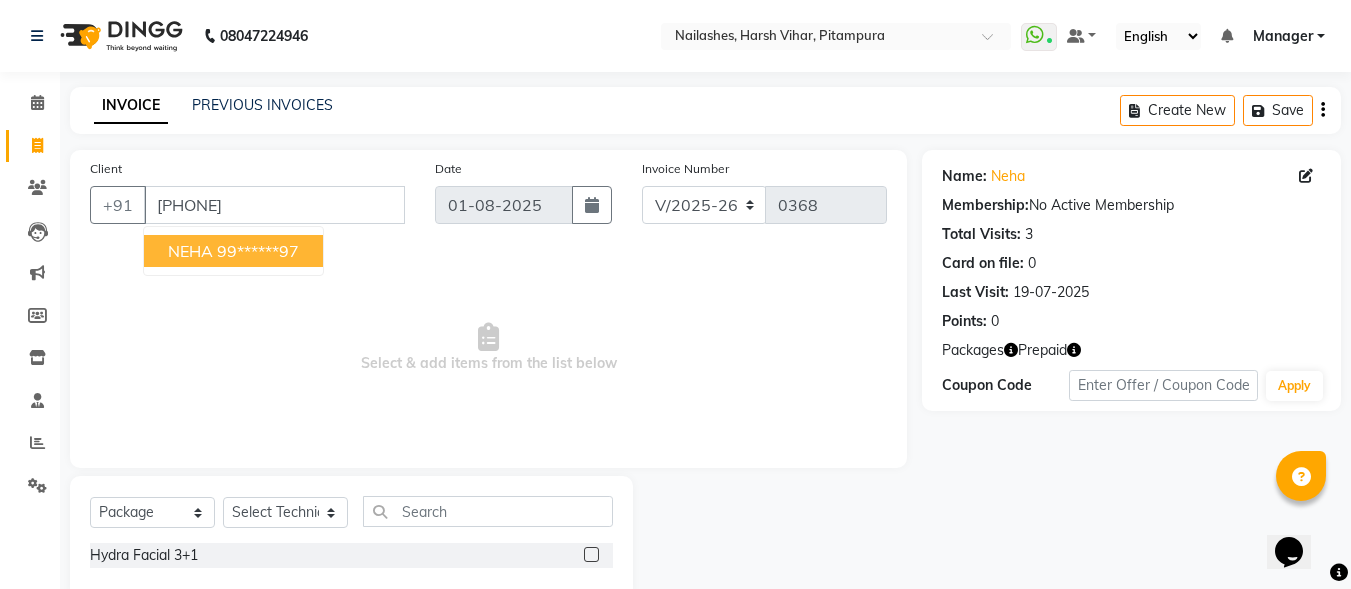 click on "[FIRST] [PHONE]" at bounding box center (233, 251) 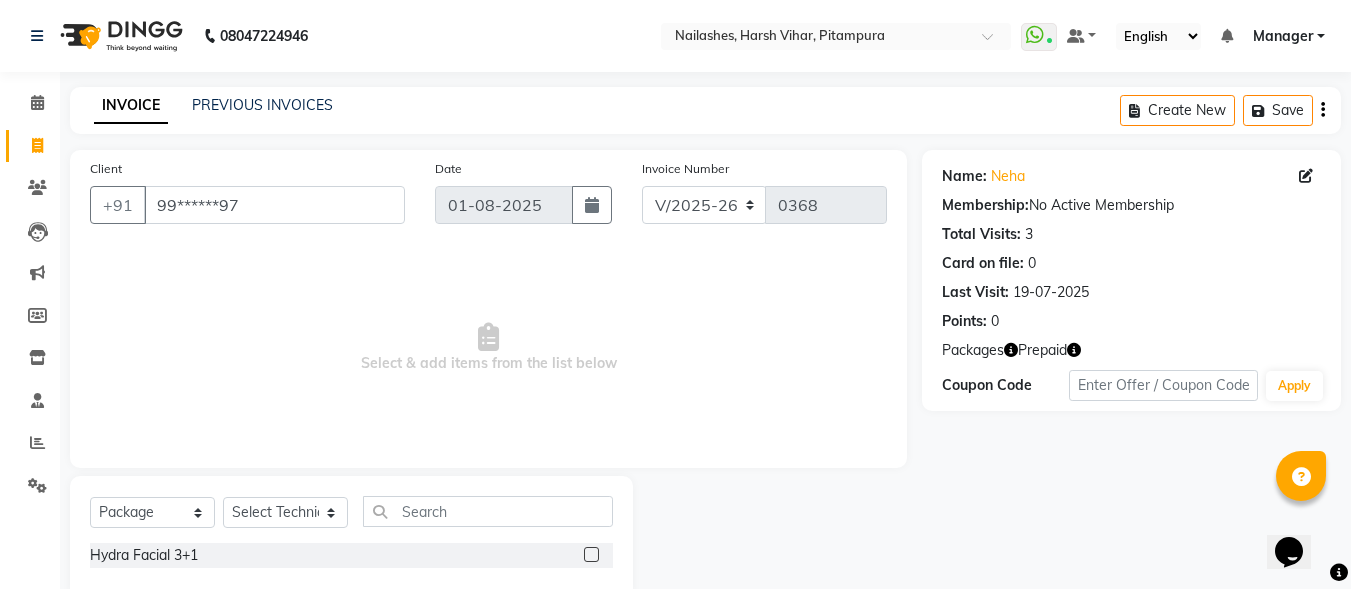 click 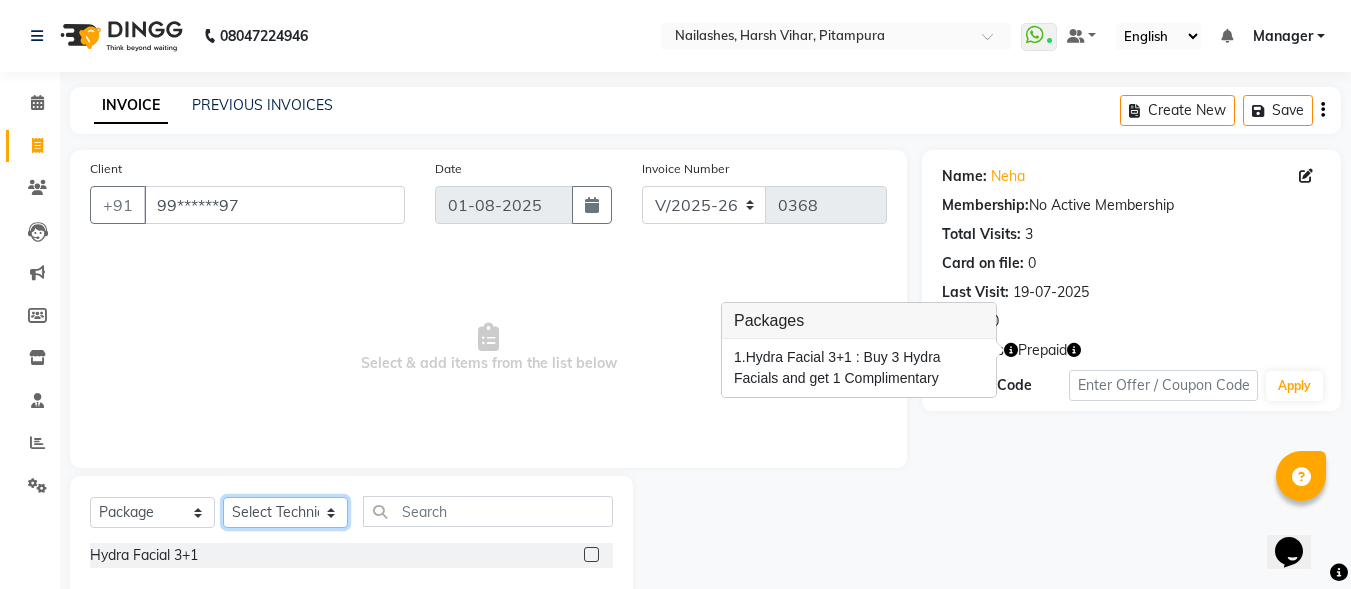 click on "Select Technician [PERSON]  [PERSON] Manager [PERSON] [PERSON] [PERSON]" 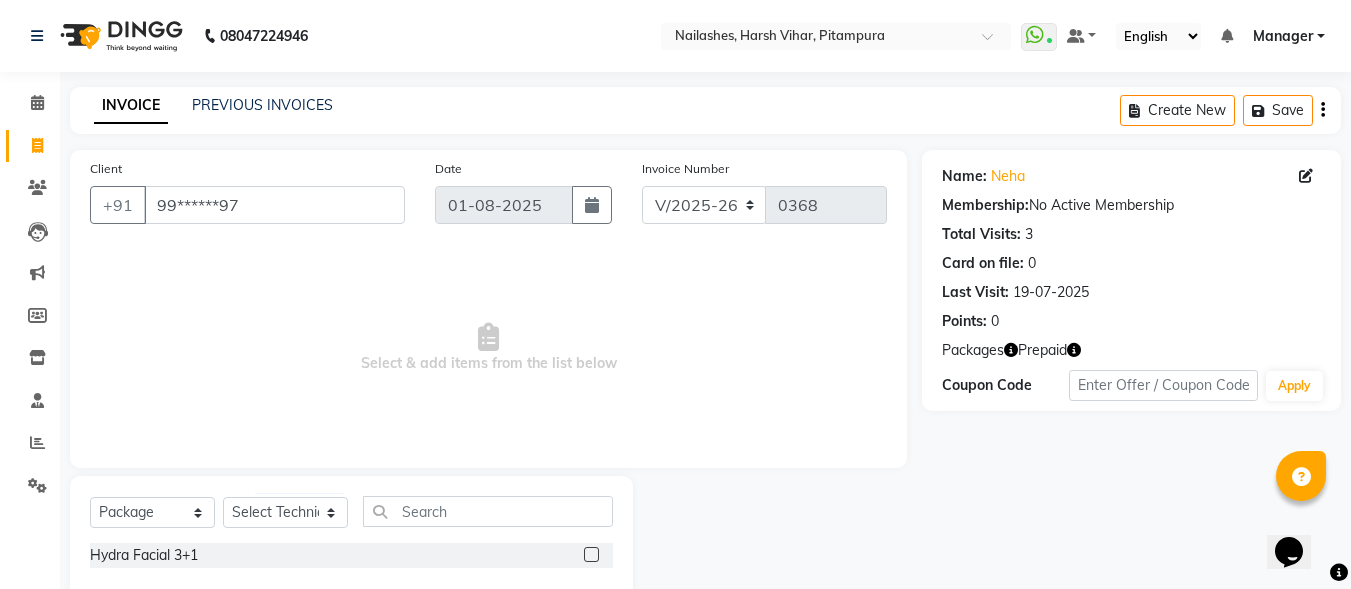 click 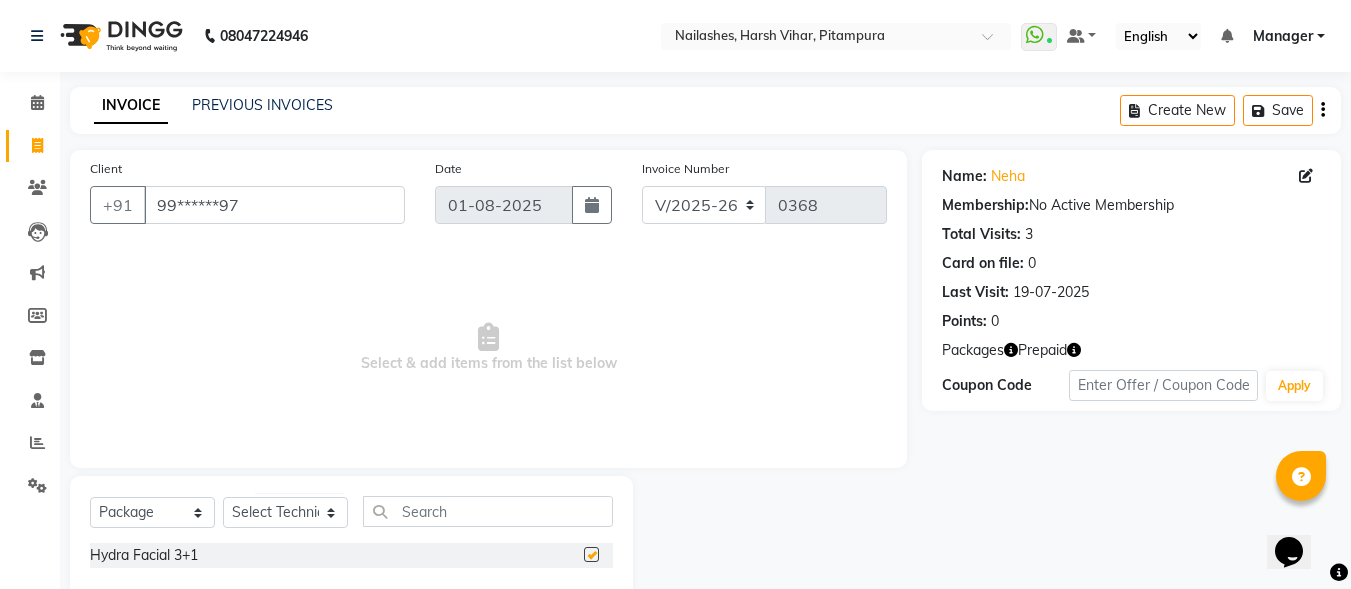 checkbox on "false" 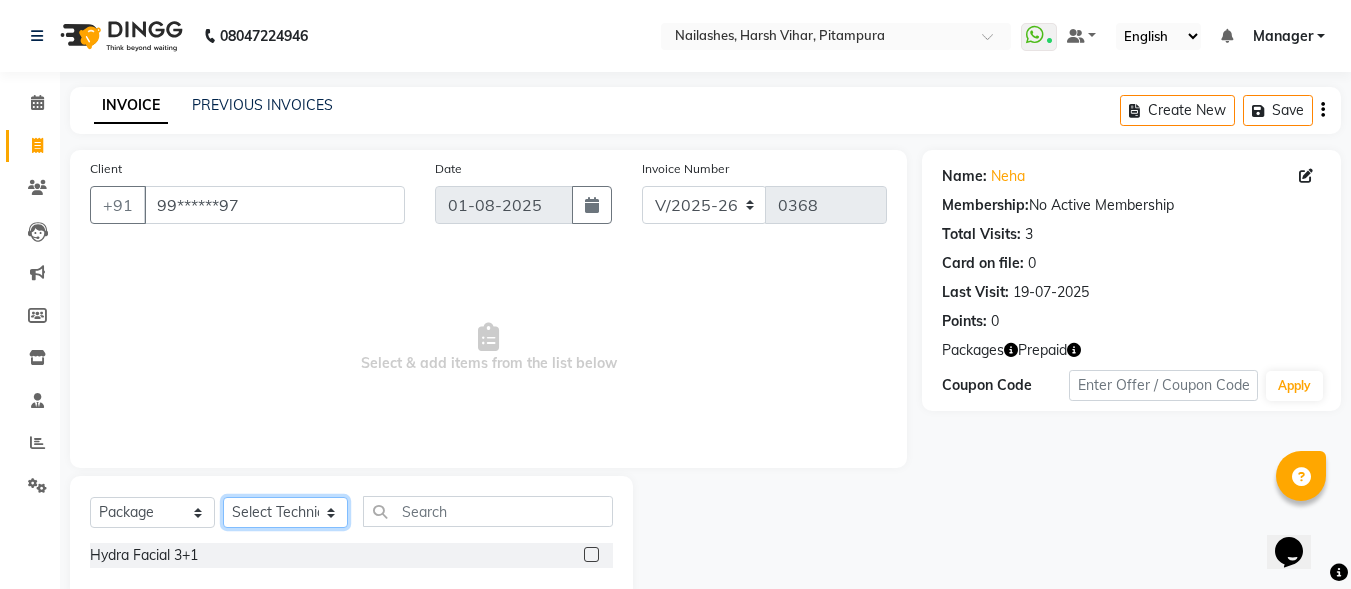 click on "Select Technician [PERSON]  [PERSON] Manager [PERSON] [PERSON] [PERSON]" 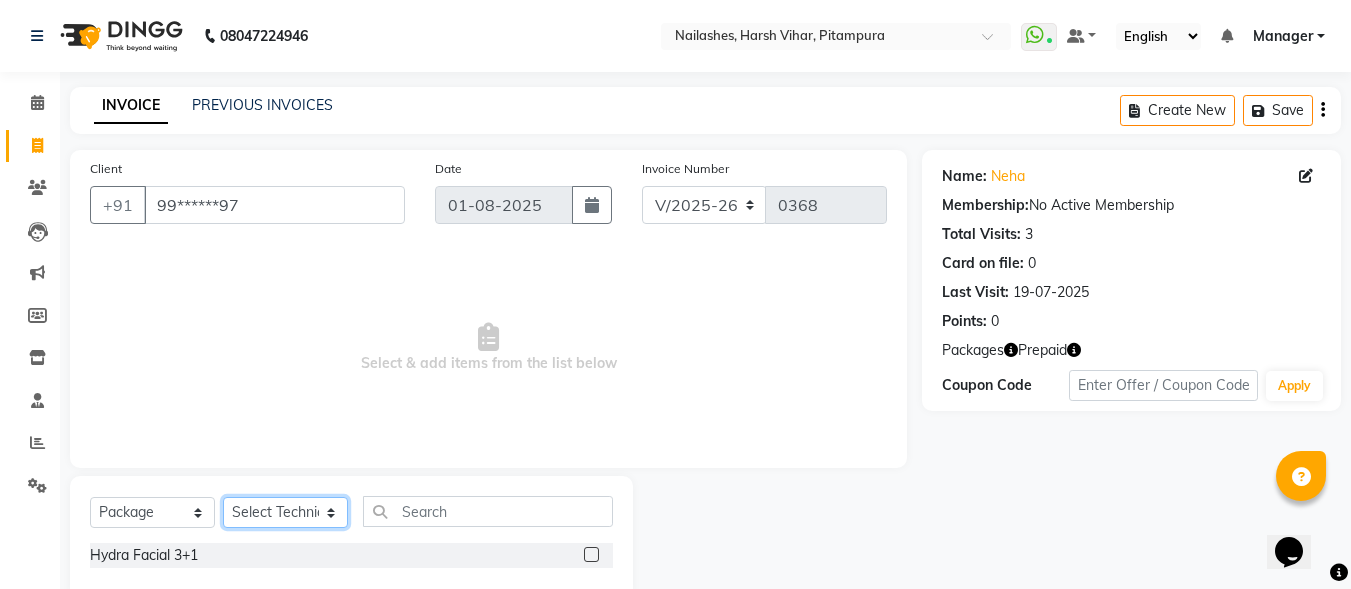 select on "[PHONE]" 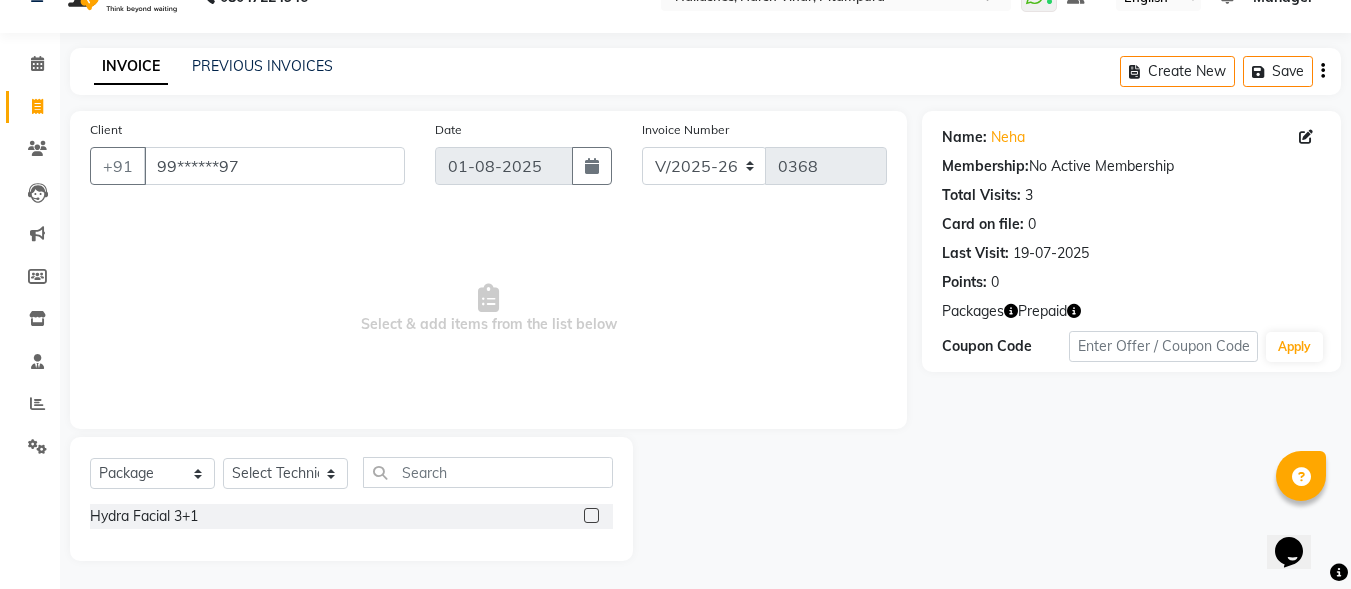 click 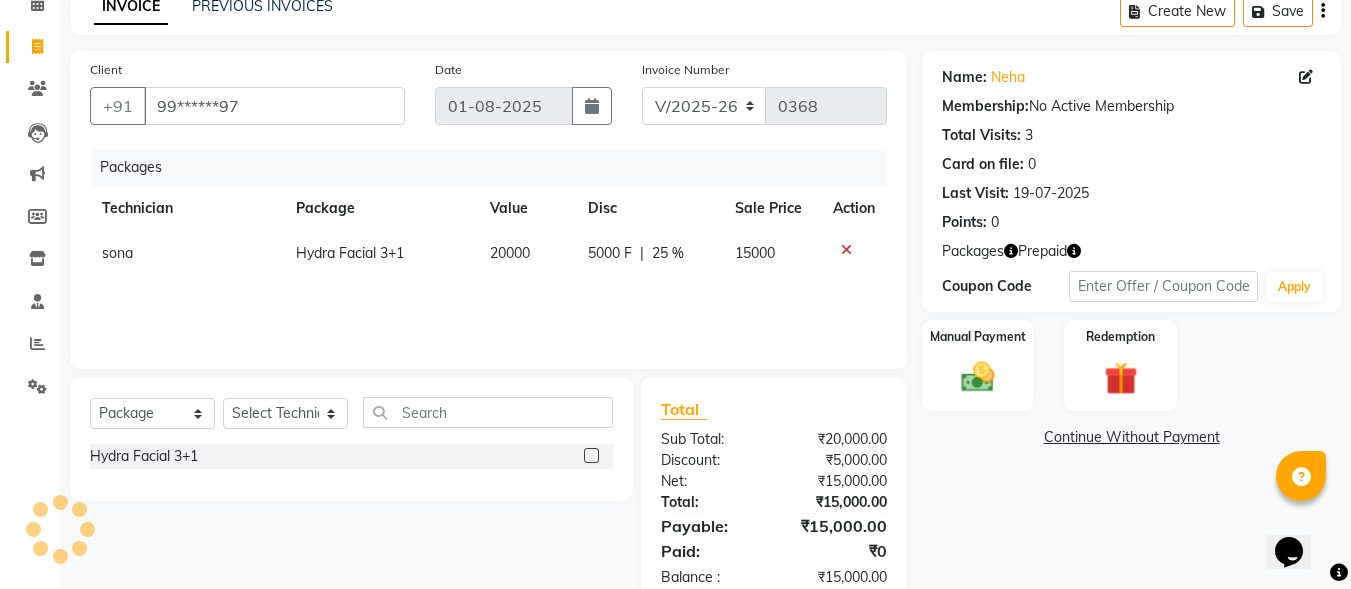 scroll, scrollTop: 138, scrollLeft: 0, axis: vertical 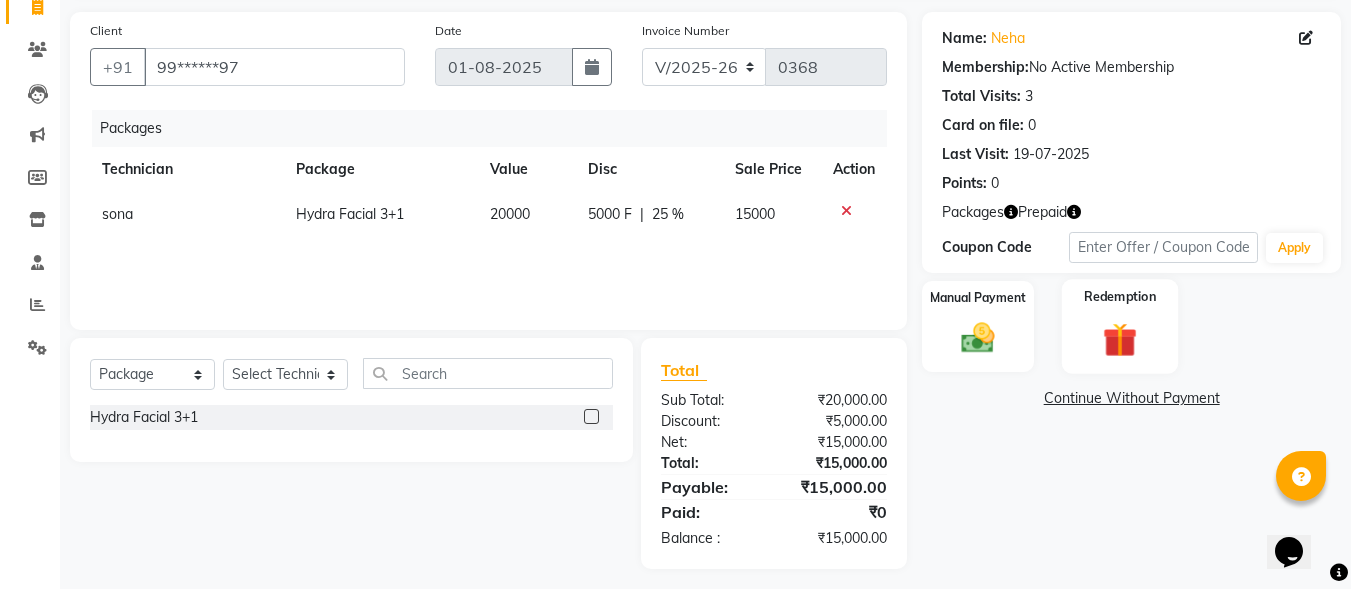 click on "Redemption" 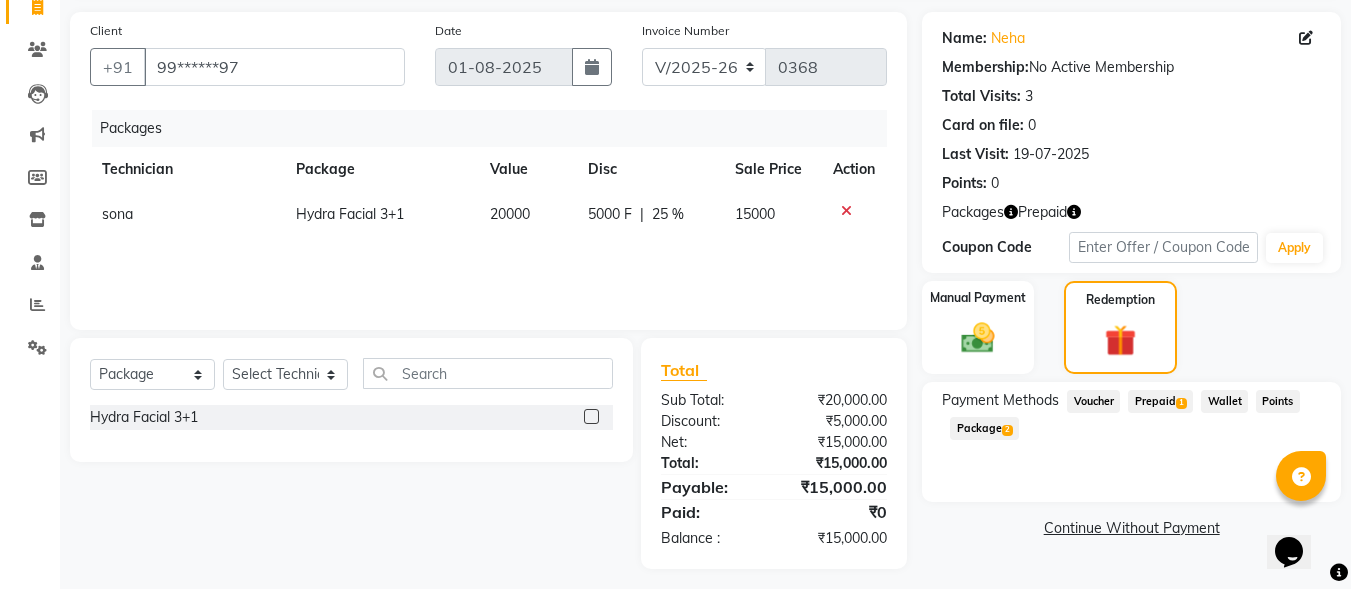 click on "Package  2" 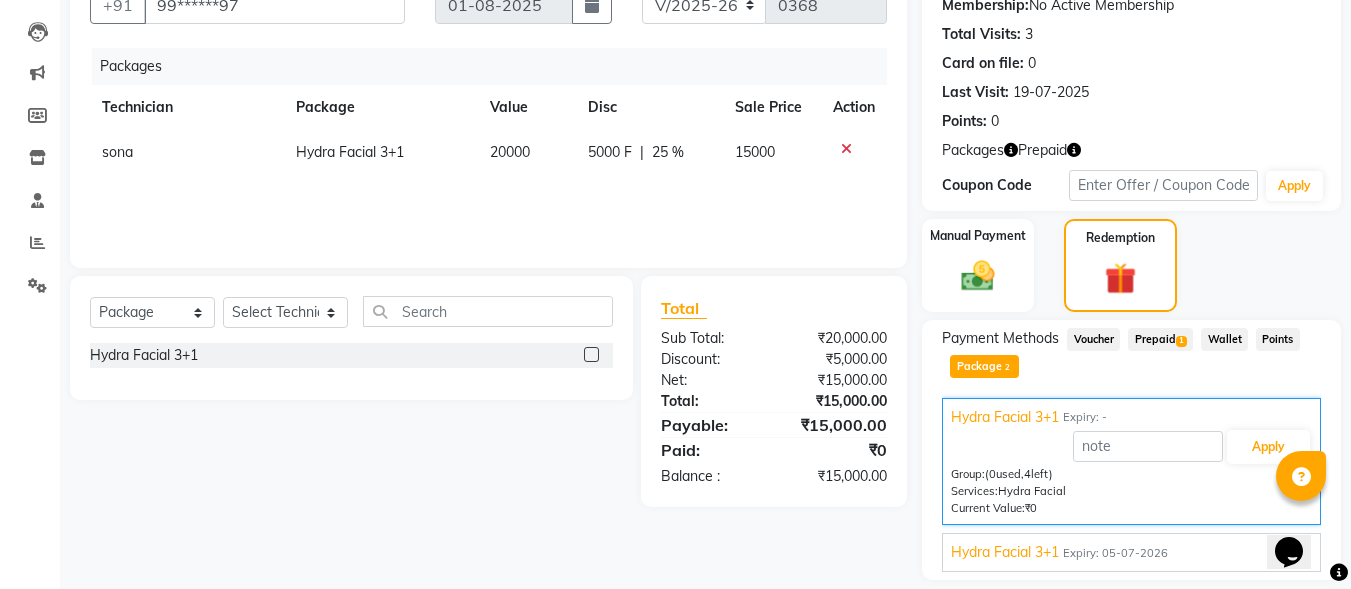 scroll, scrollTop: 262, scrollLeft: 0, axis: vertical 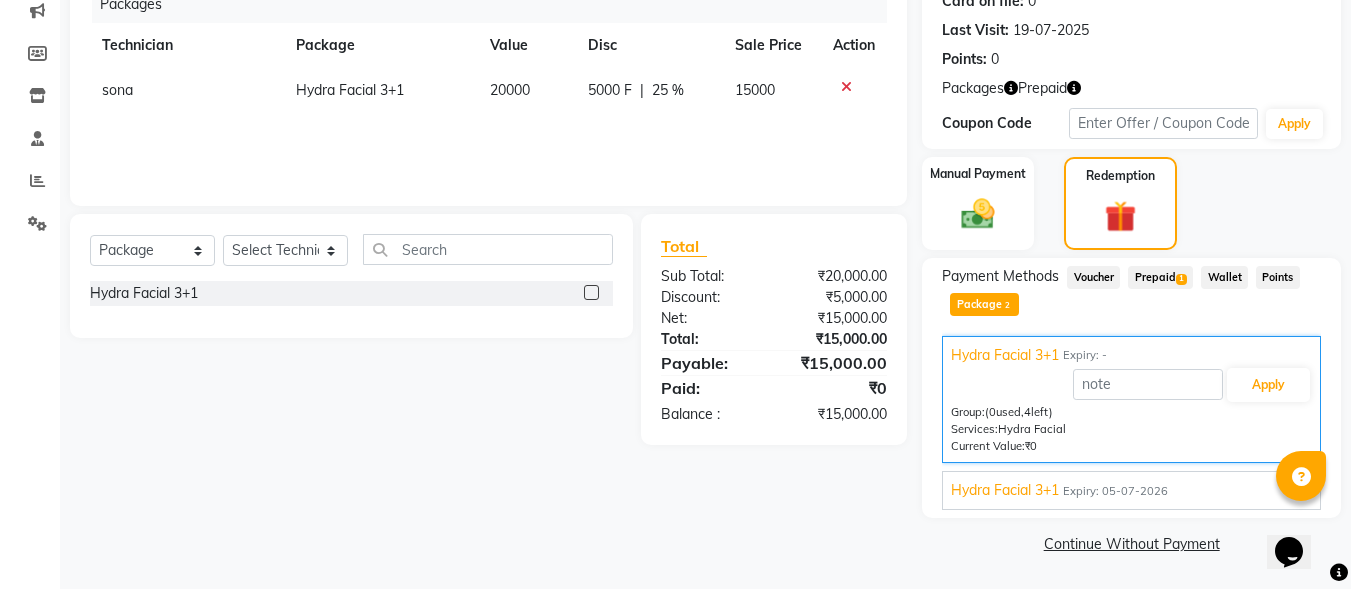 click 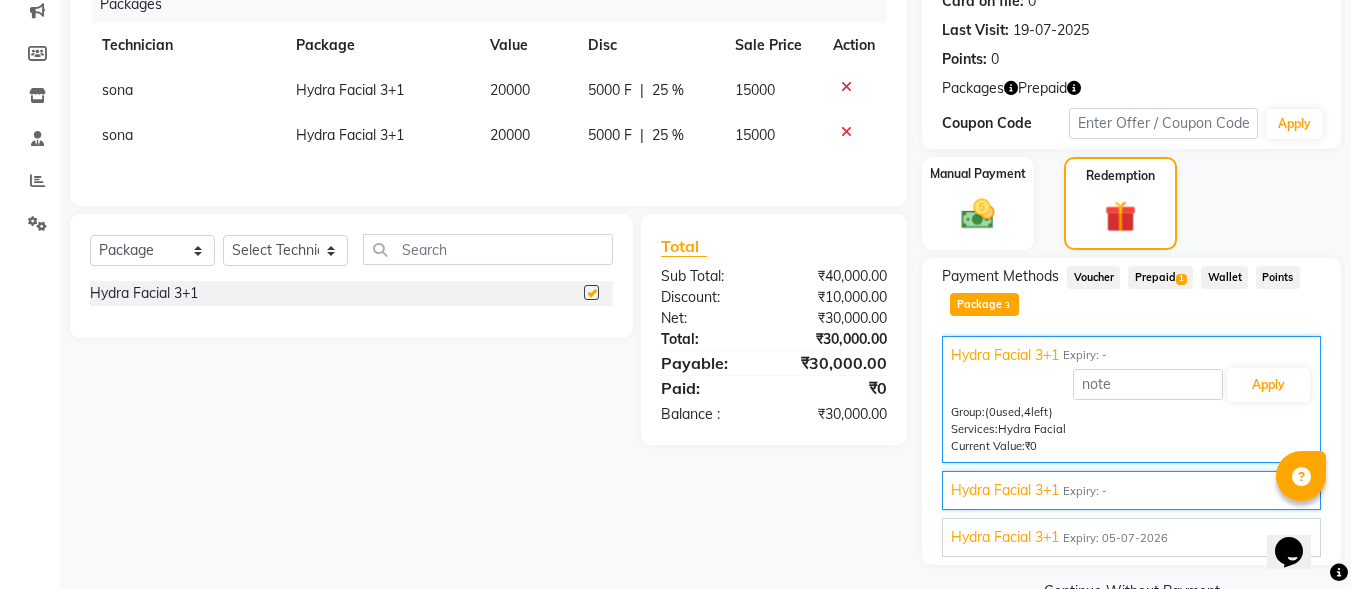 checkbox on "false" 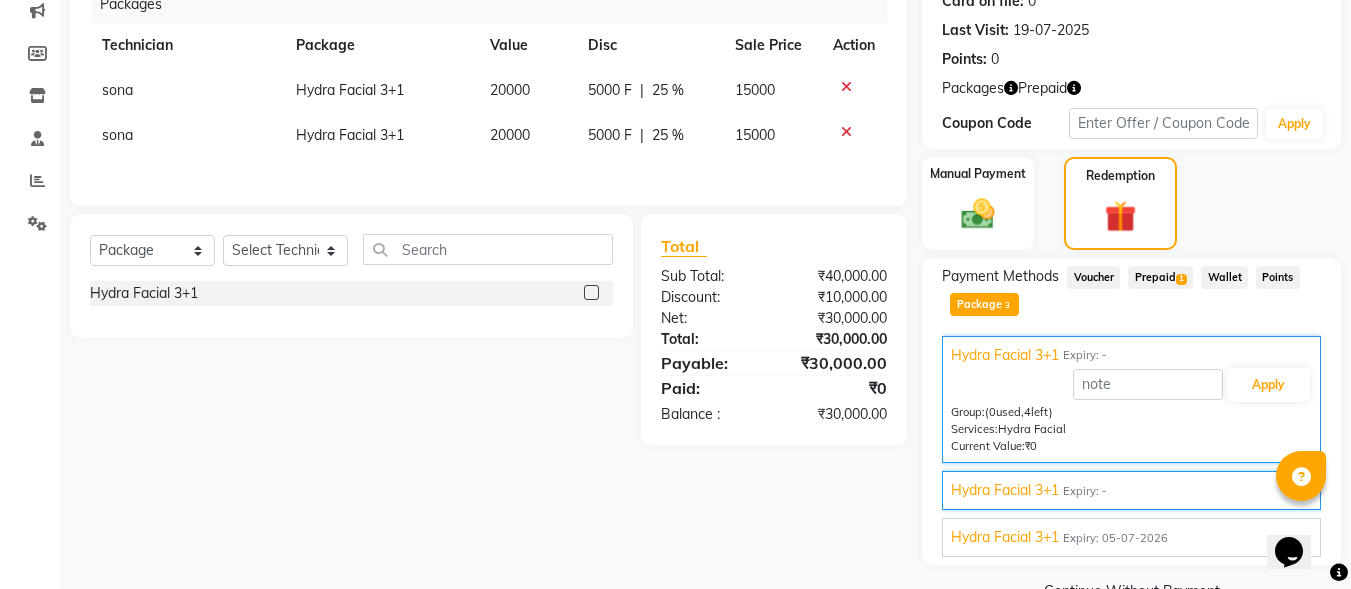 click on "Prepaid  1" 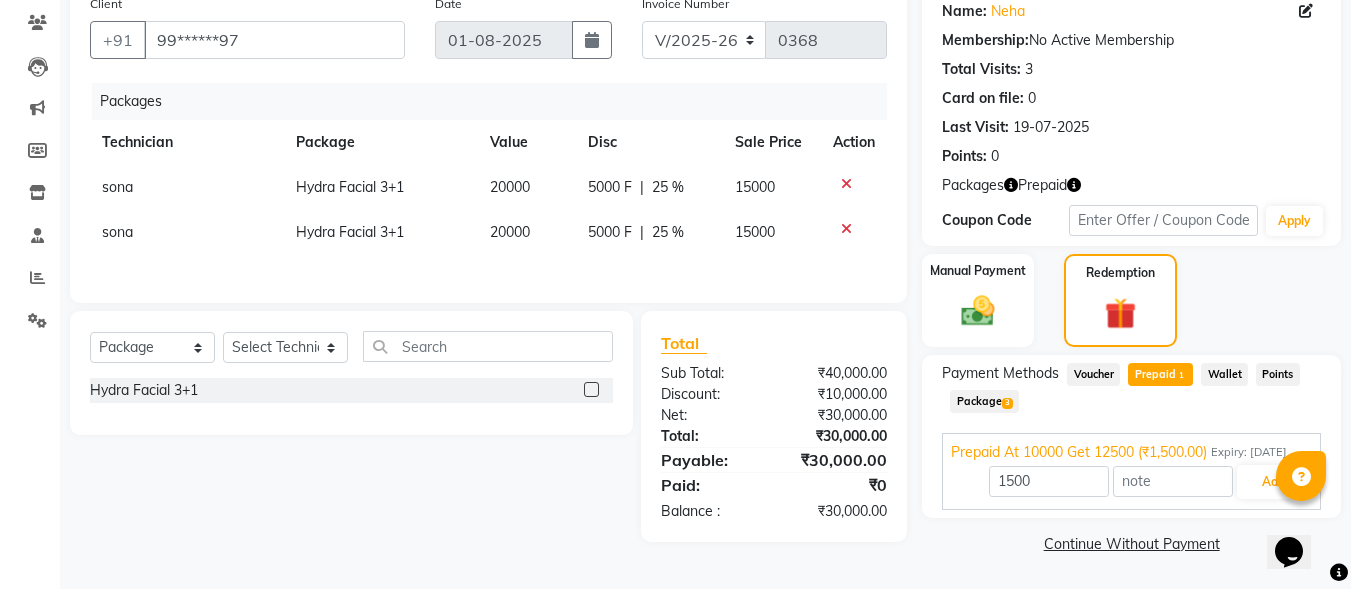 click 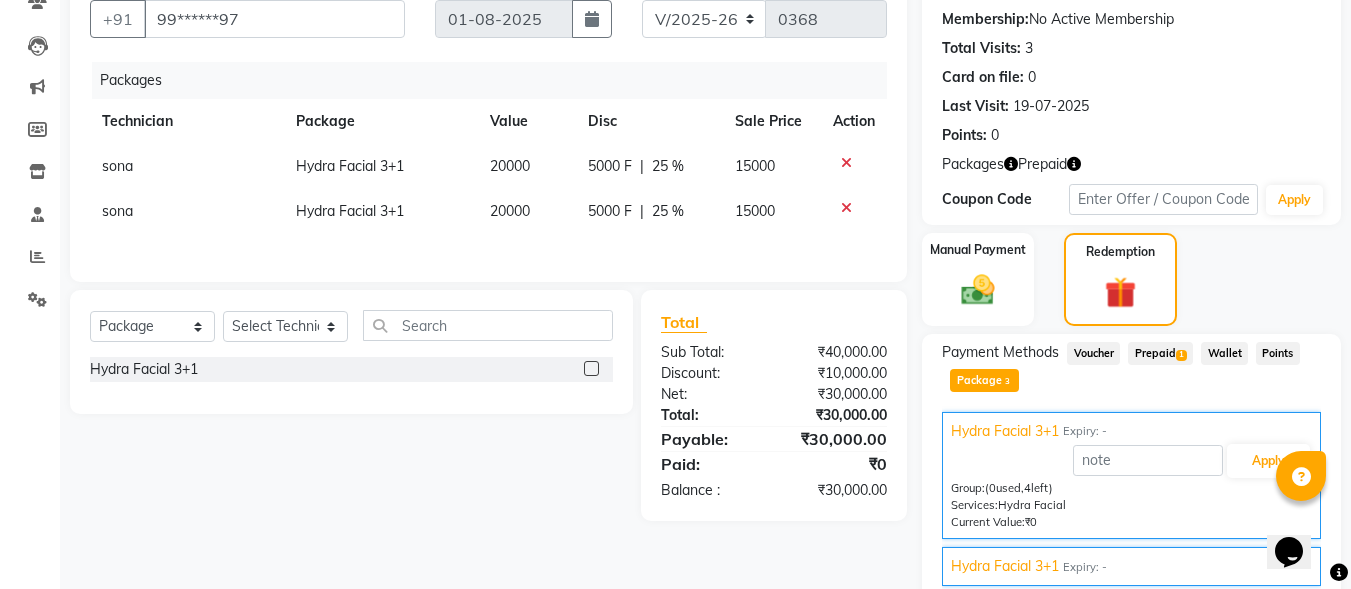 scroll, scrollTop: 262, scrollLeft: 0, axis: vertical 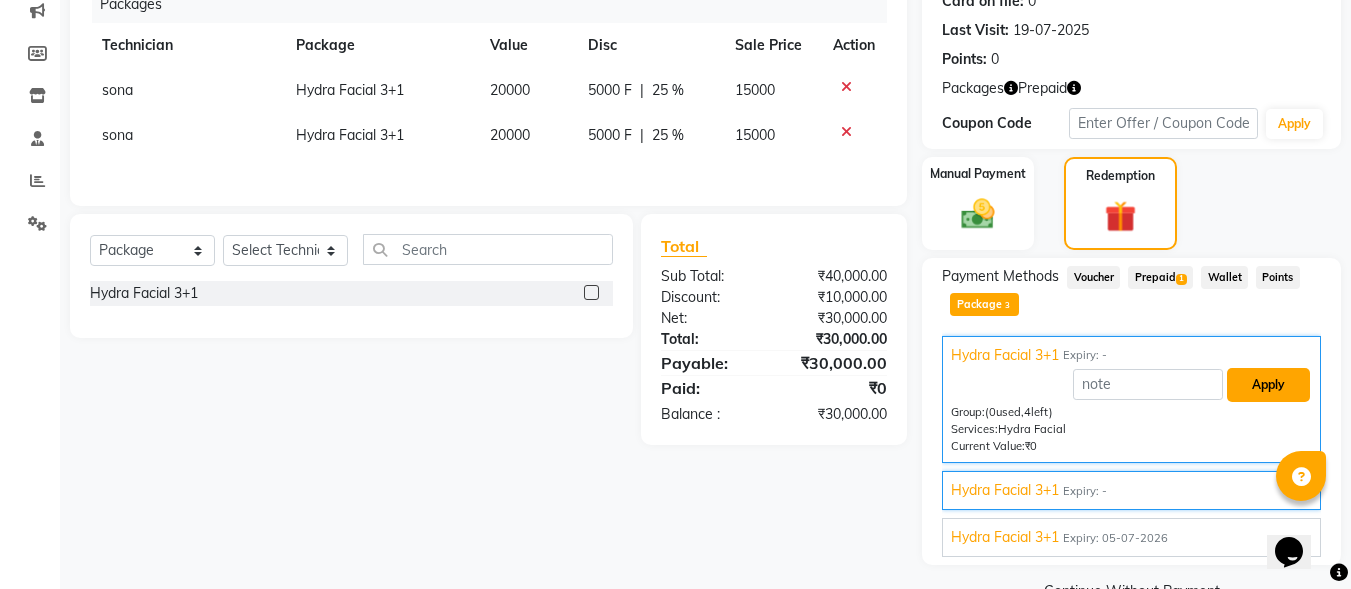 click on "Apply" at bounding box center (1268, 385) 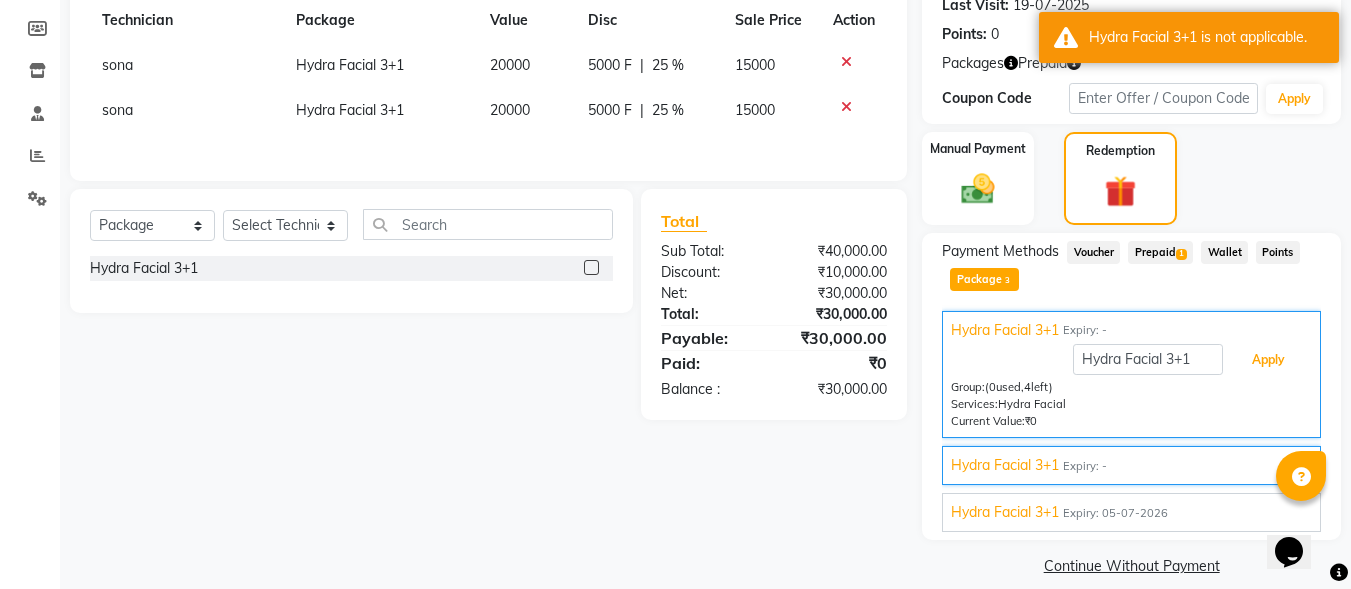 scroll, scrollTop: 304, scrollLeft: 0, axis: vertical 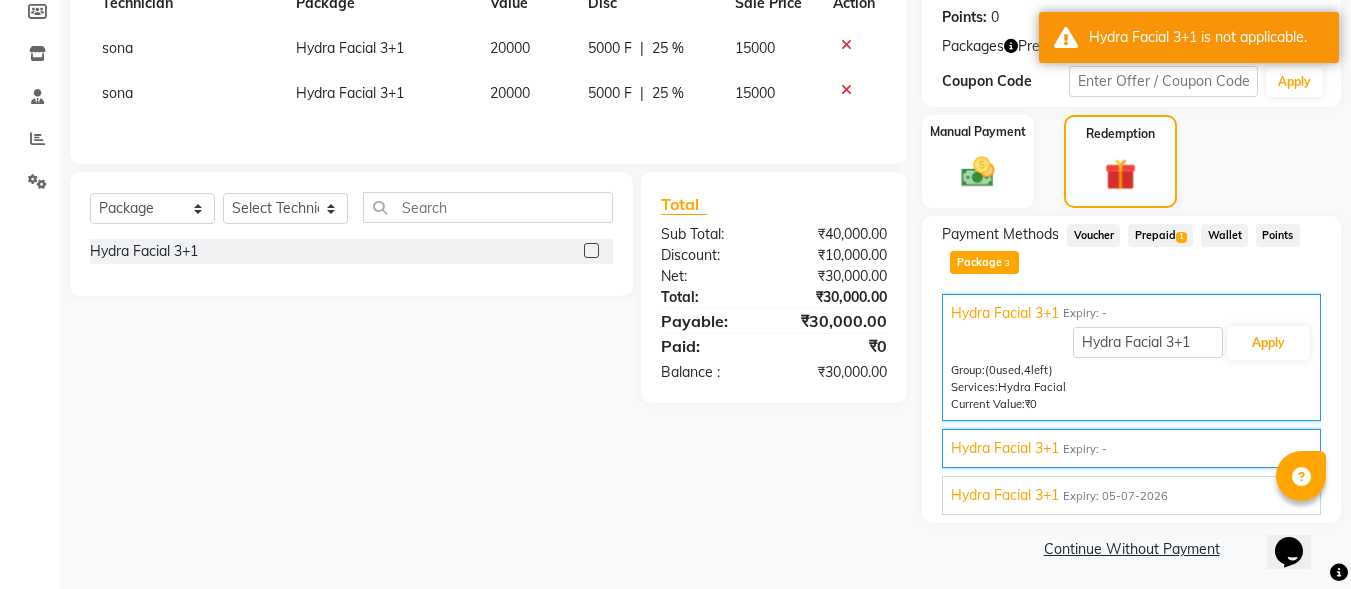 click on "Hydra Facial 3+1 Expiry: -" at bounding box center [1131, 448] 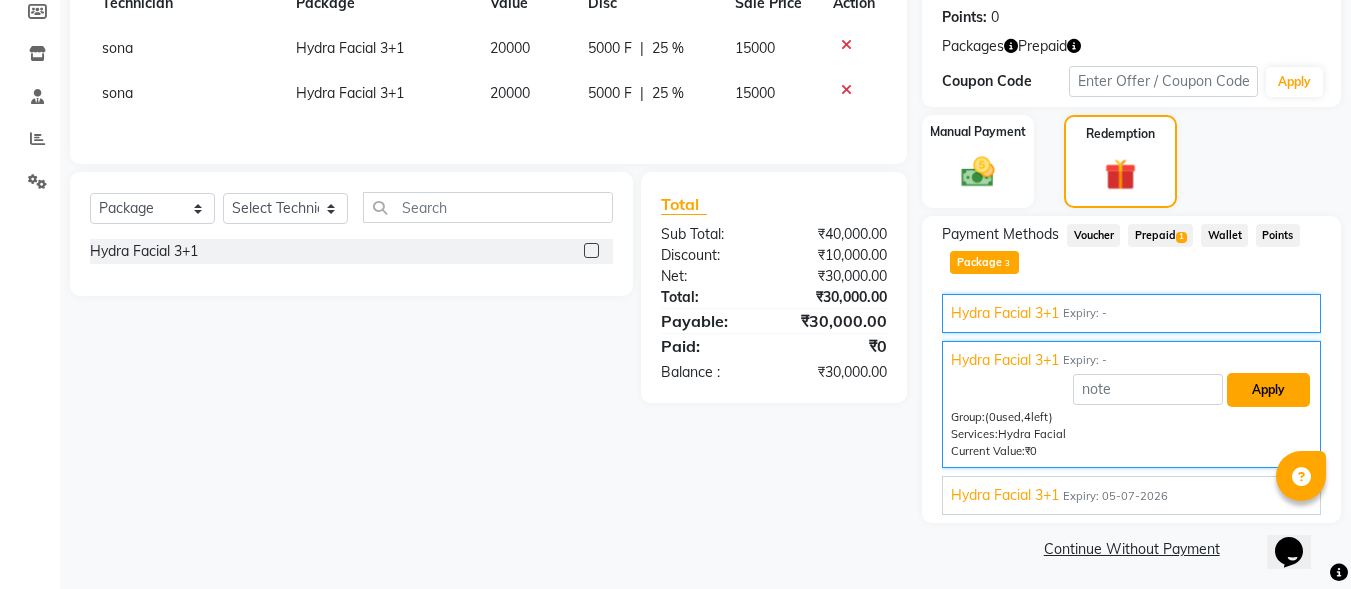 click on "Apply" at bounding box center [1268, 390] 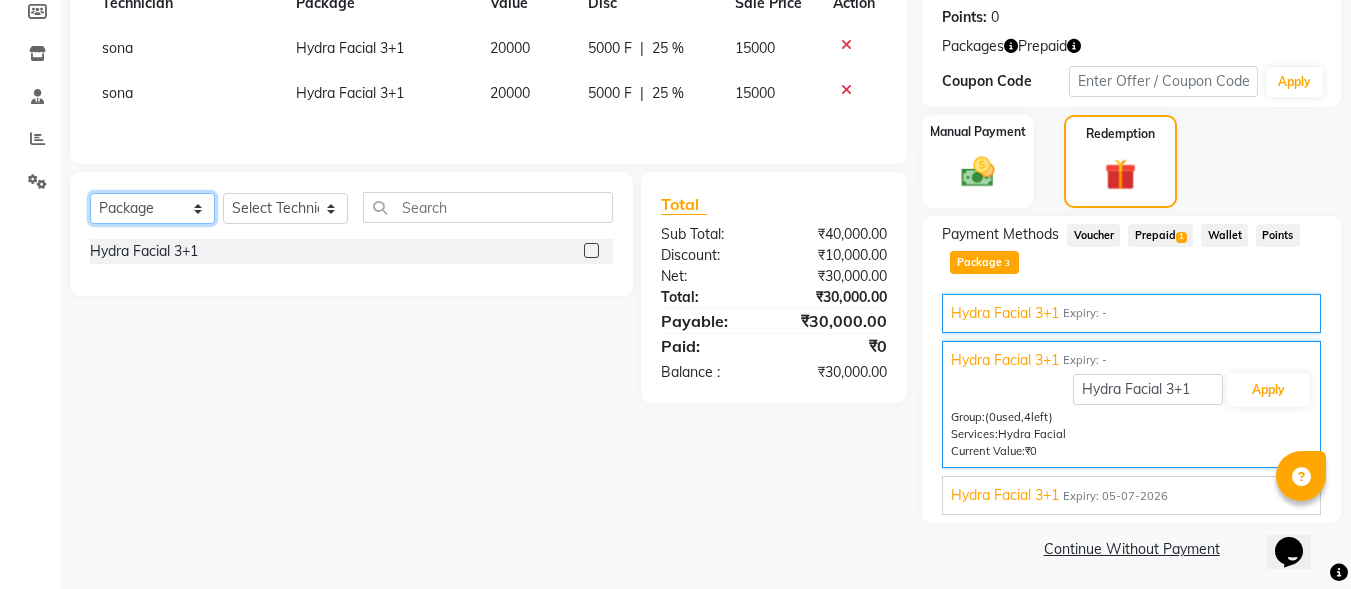 click on "Select  Service  Product  Membership  Package Voucher Prepaid Gift Card" 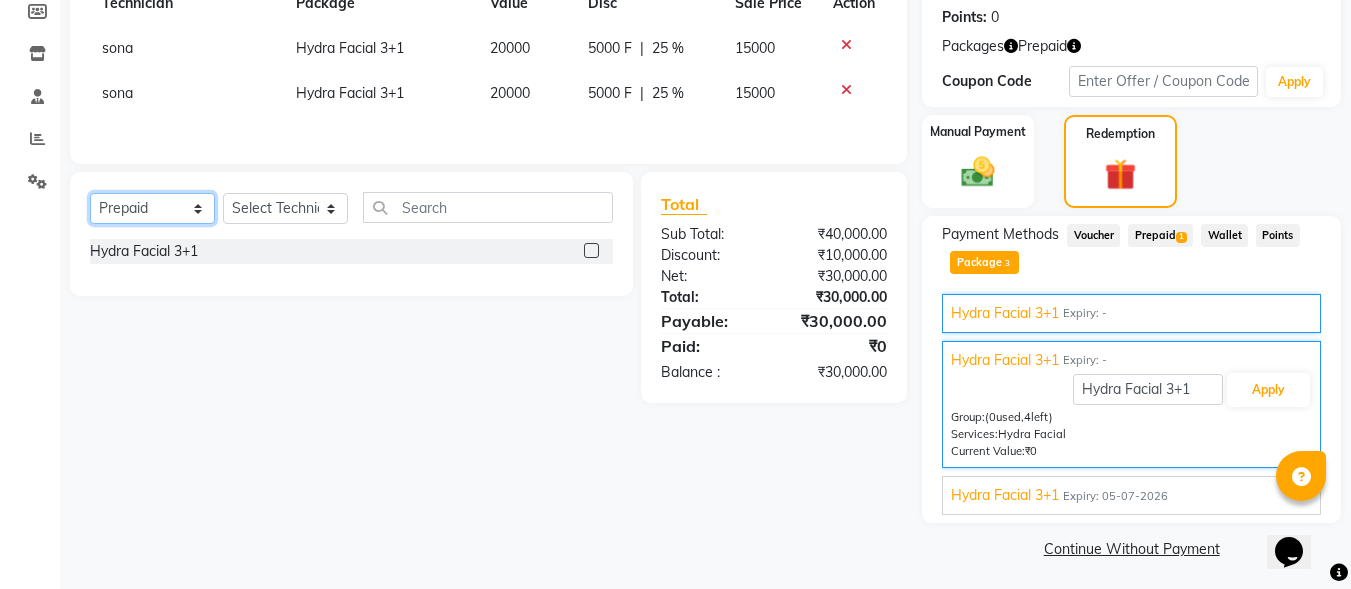 click on "Select  Service  Product  Membership  Package Voucher Prepaid Gift Card" 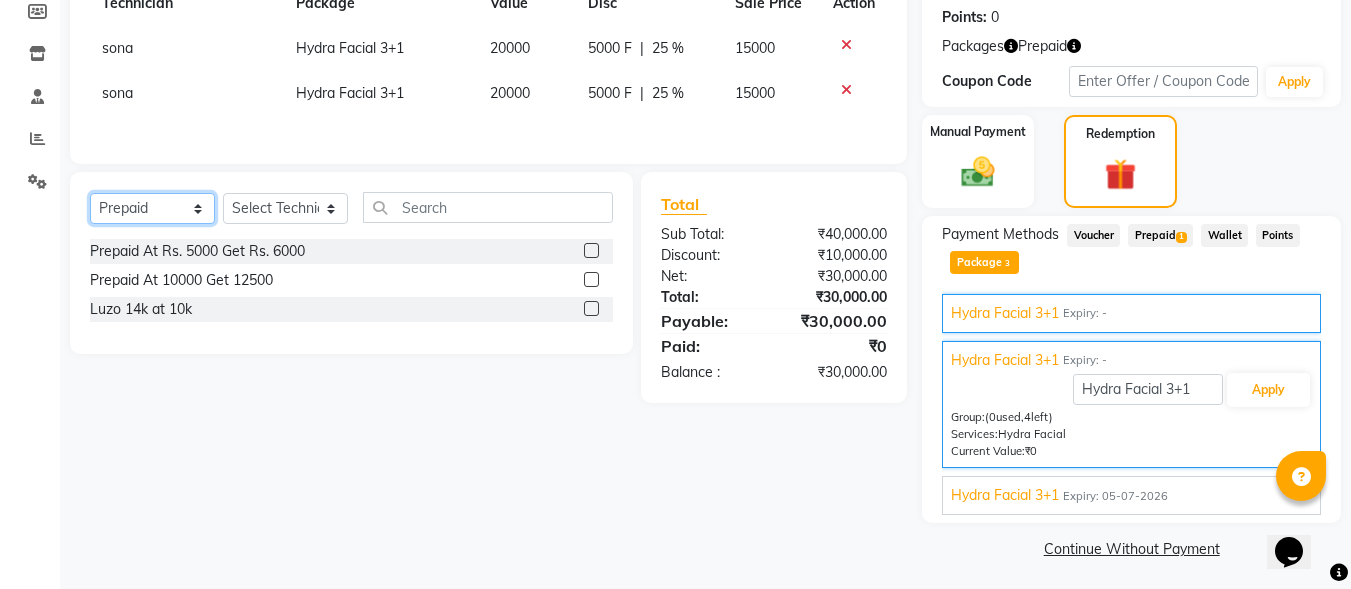 click on "Select  Service  Product  Membership  Package Voucher Prepaid Gift Card" 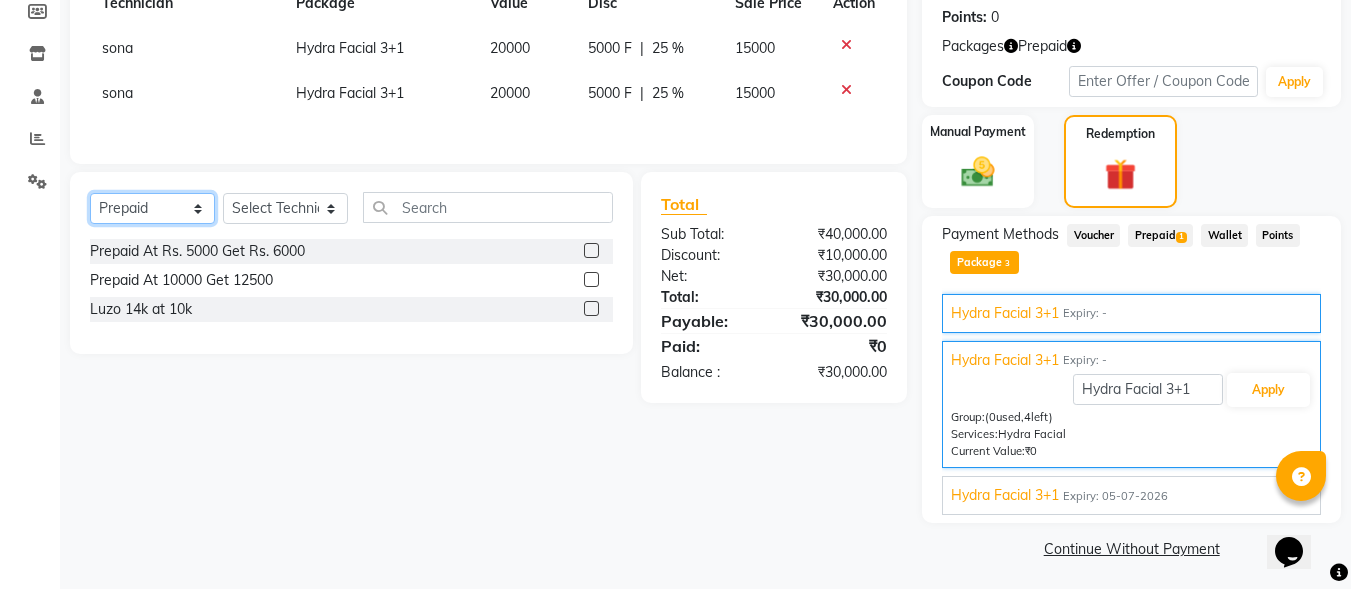 select on "package" 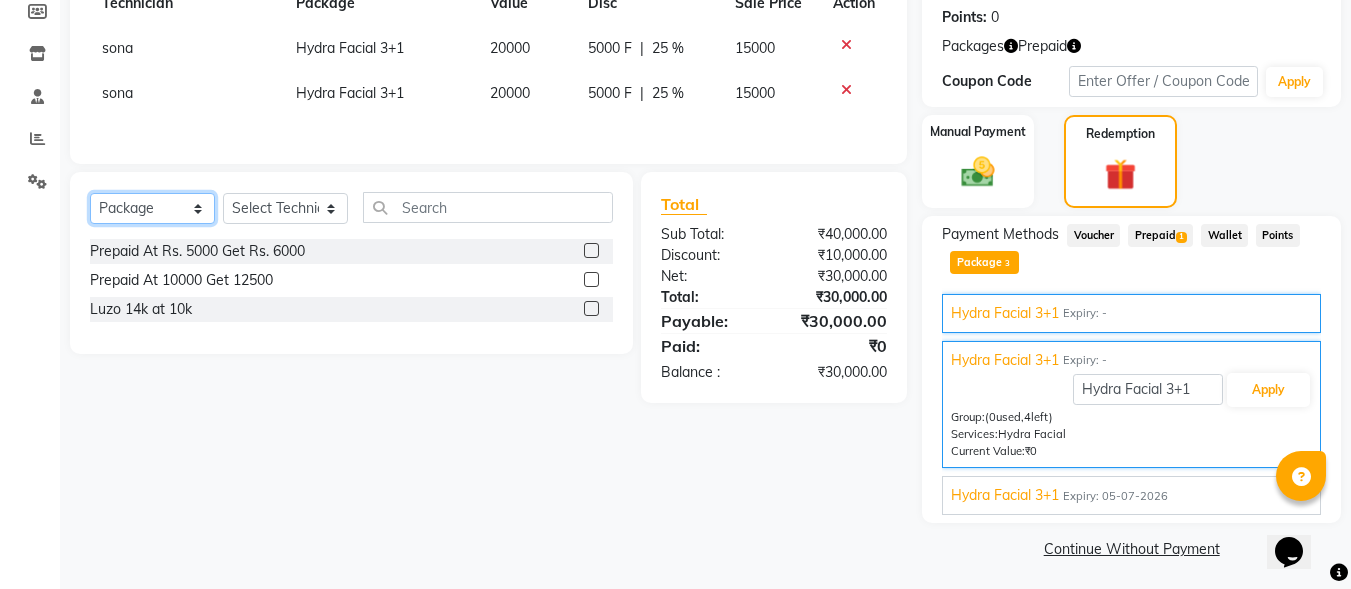 click on "Select  Service  Product  Membership  Package Voucher Prepaid Gift Card" 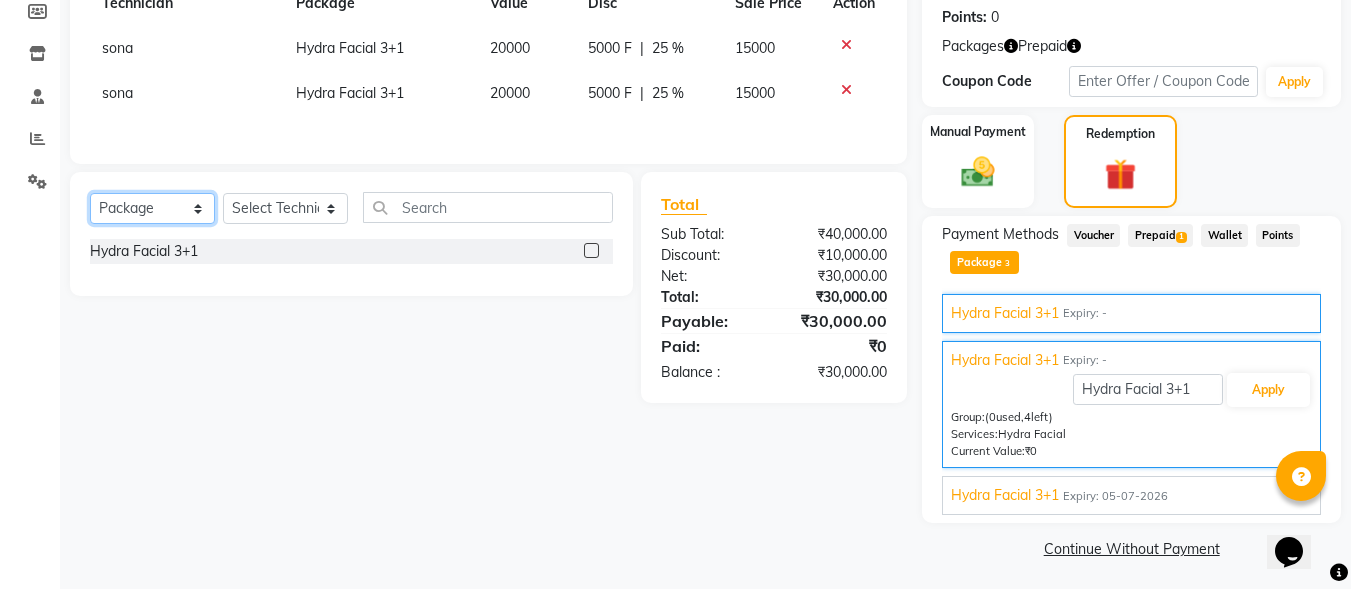 scroll, scrollTop: 54, scrollLeft: 0, axis: vertical 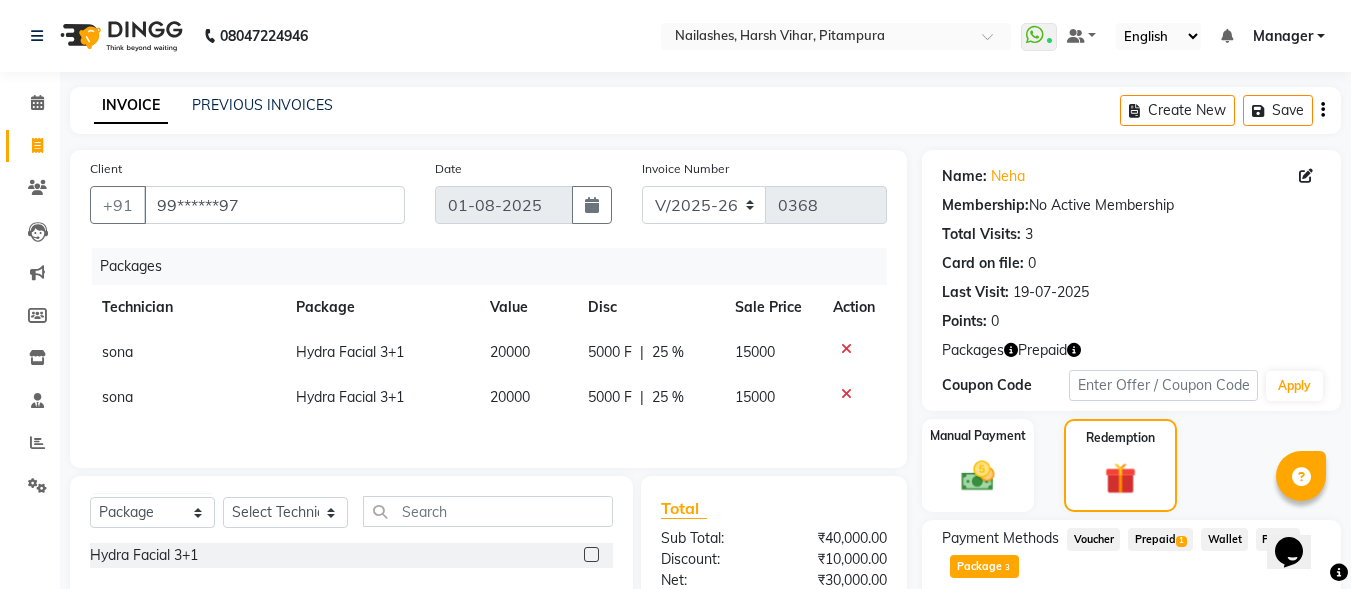 click on "Manager" at bounding box center [1283, 36] 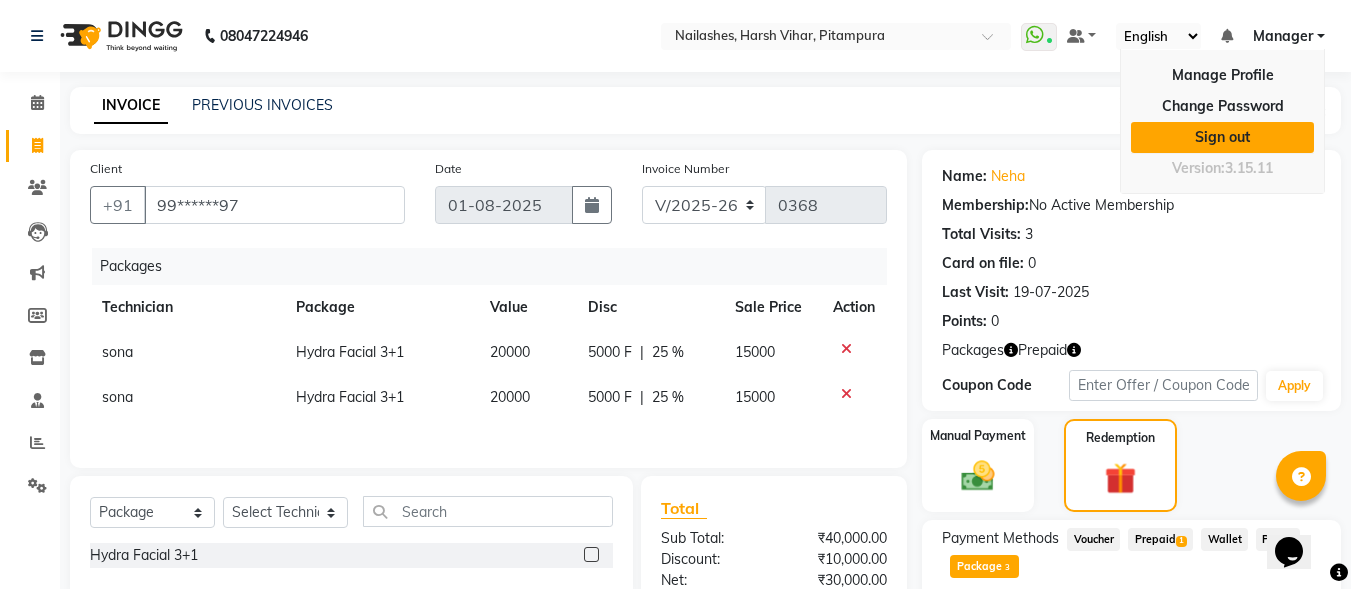 click on "Sign out" at bounding box center (1222, 137) 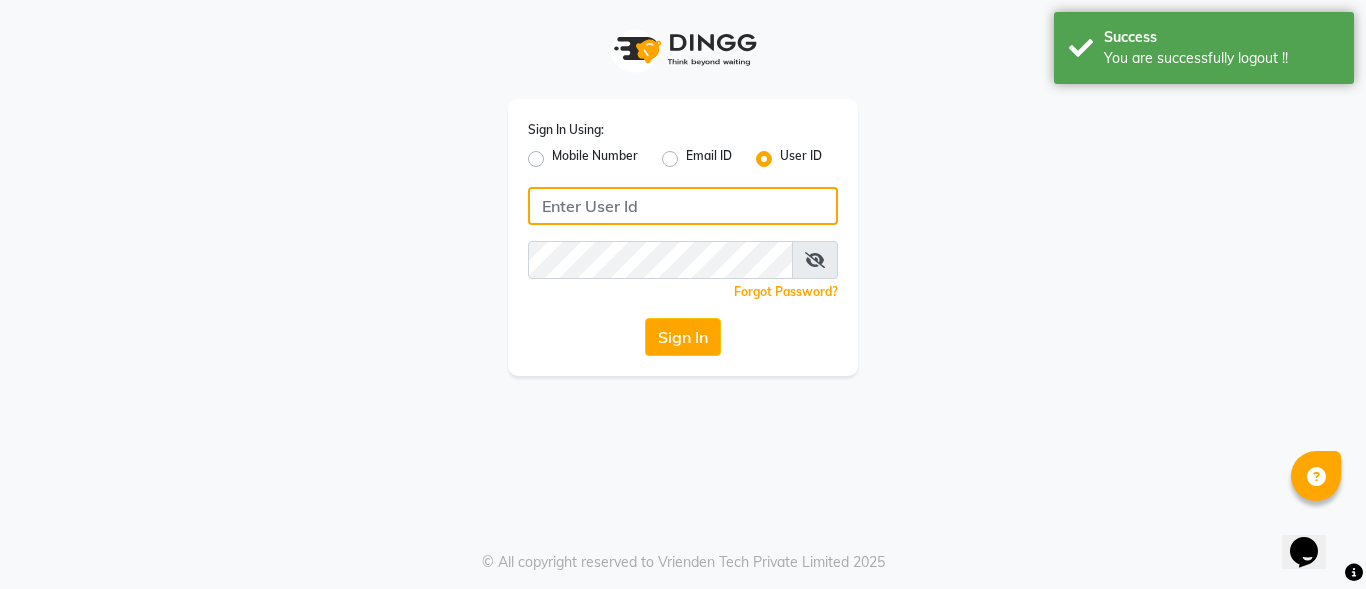 type on "[PHONE]" 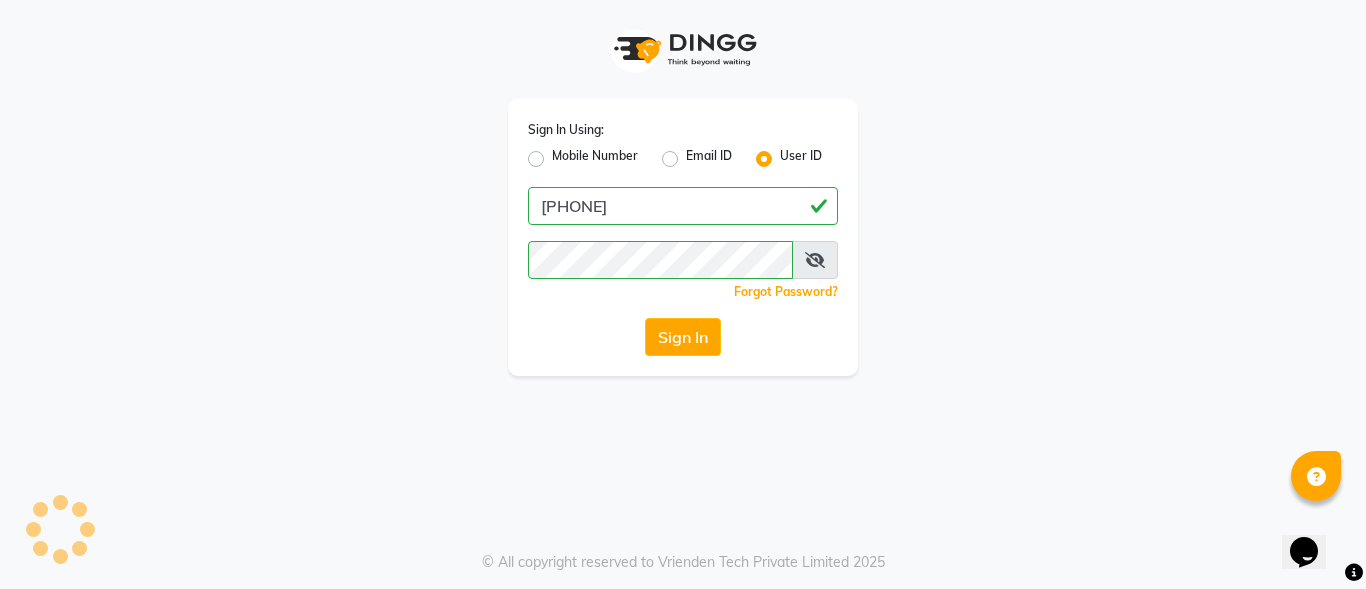 click on "Mobile Number" 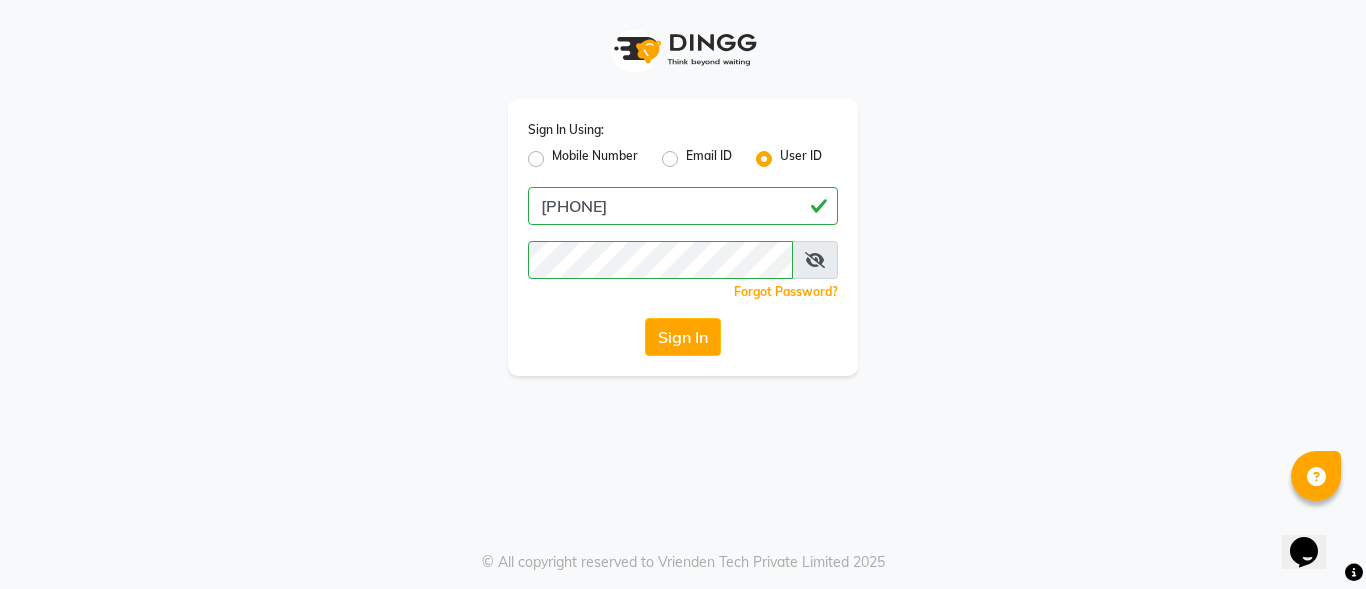 click on "Mobile Number" 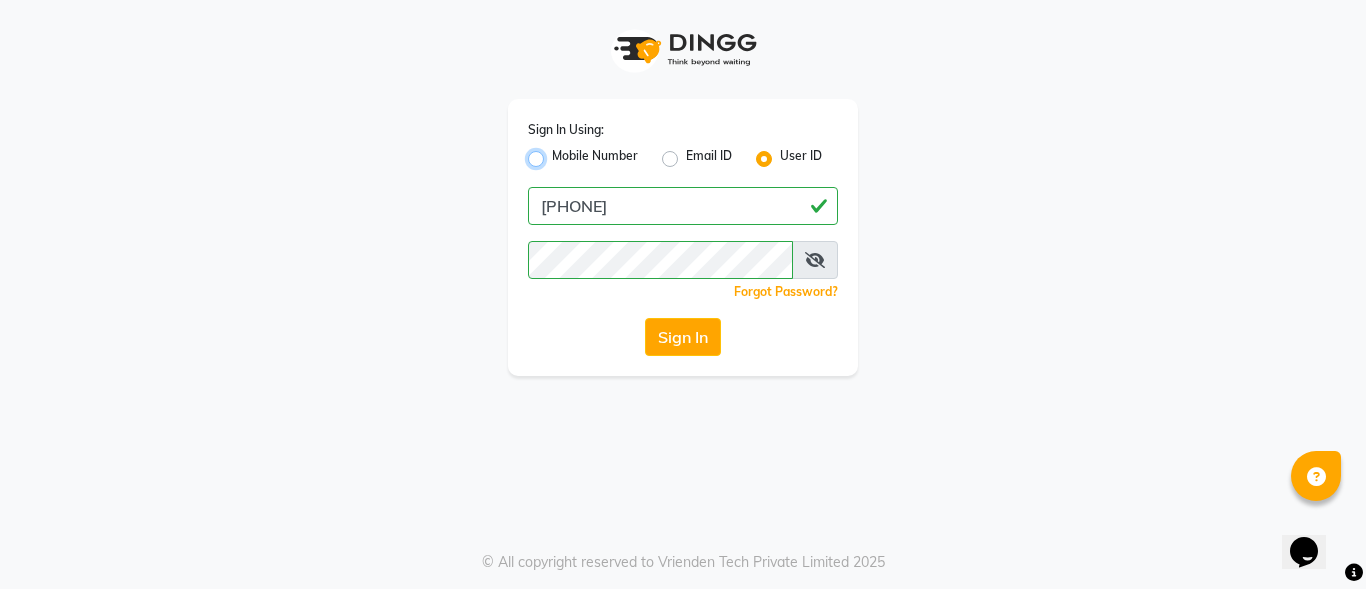 click on "Mobile Number" at bounding box center [558, 153] 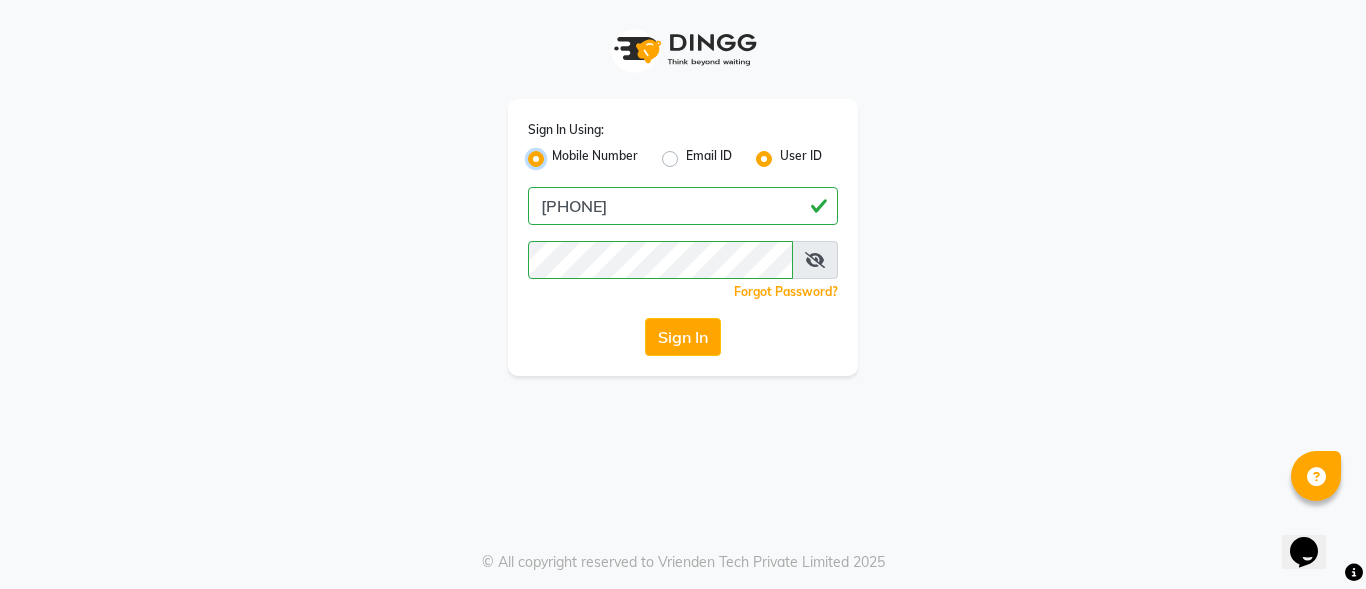 radio on "false" 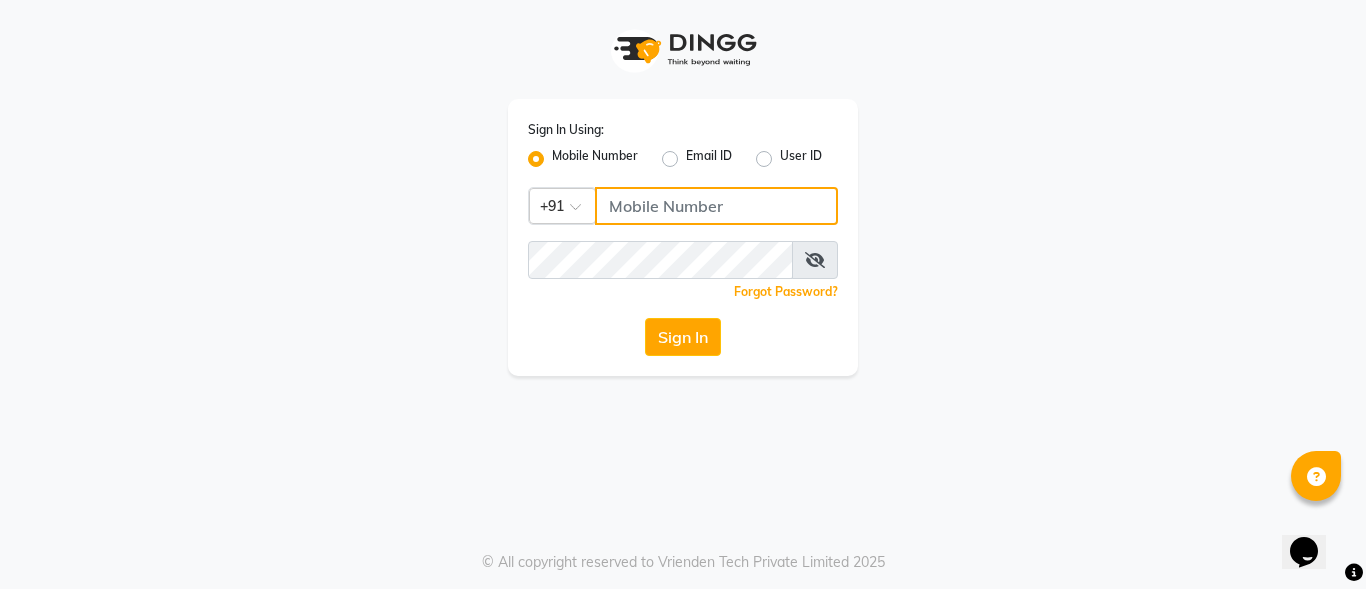 click 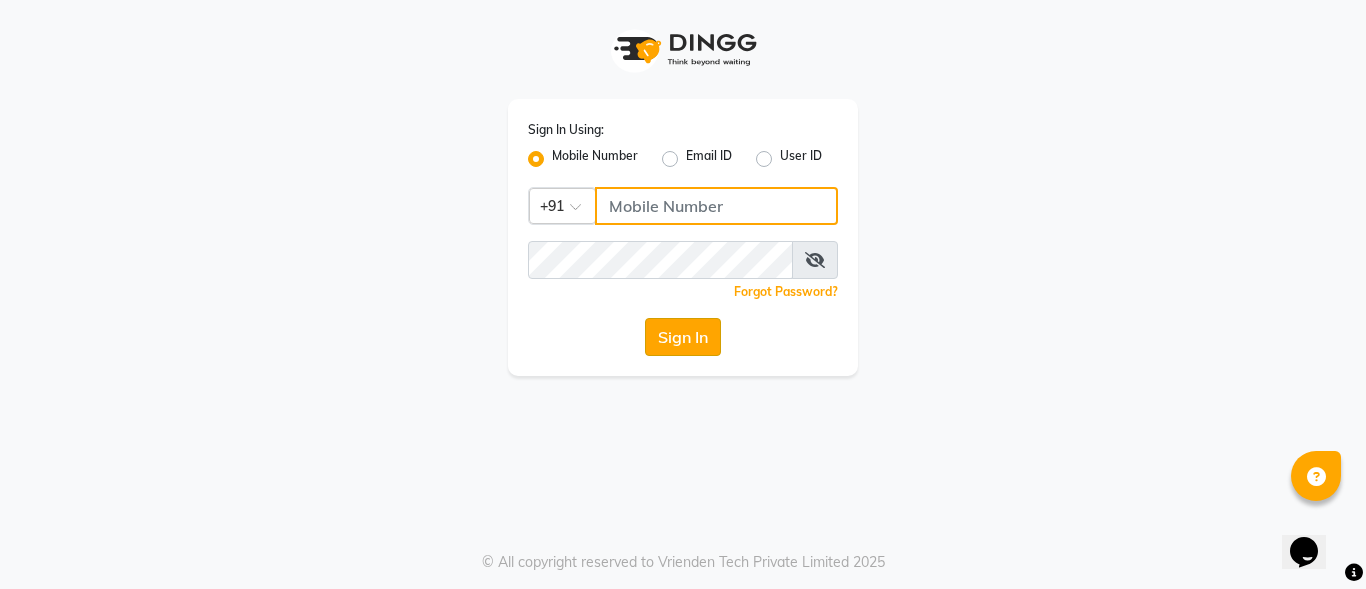 type on "[PHONE]" 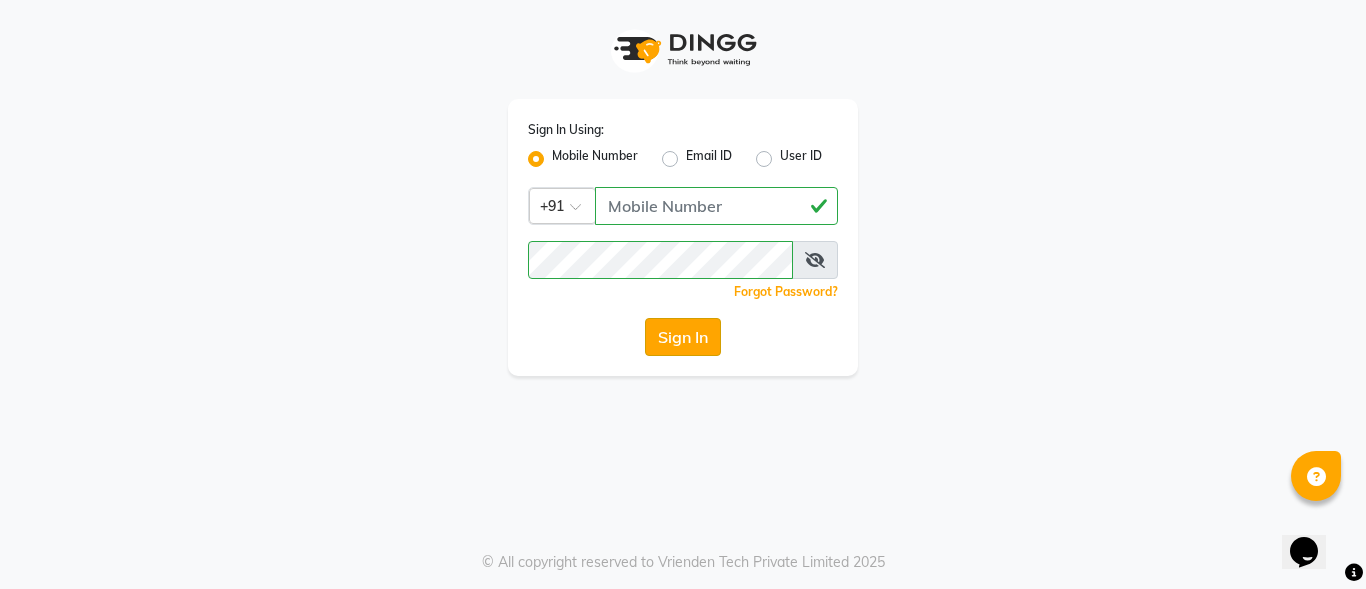 click on "Sign In" 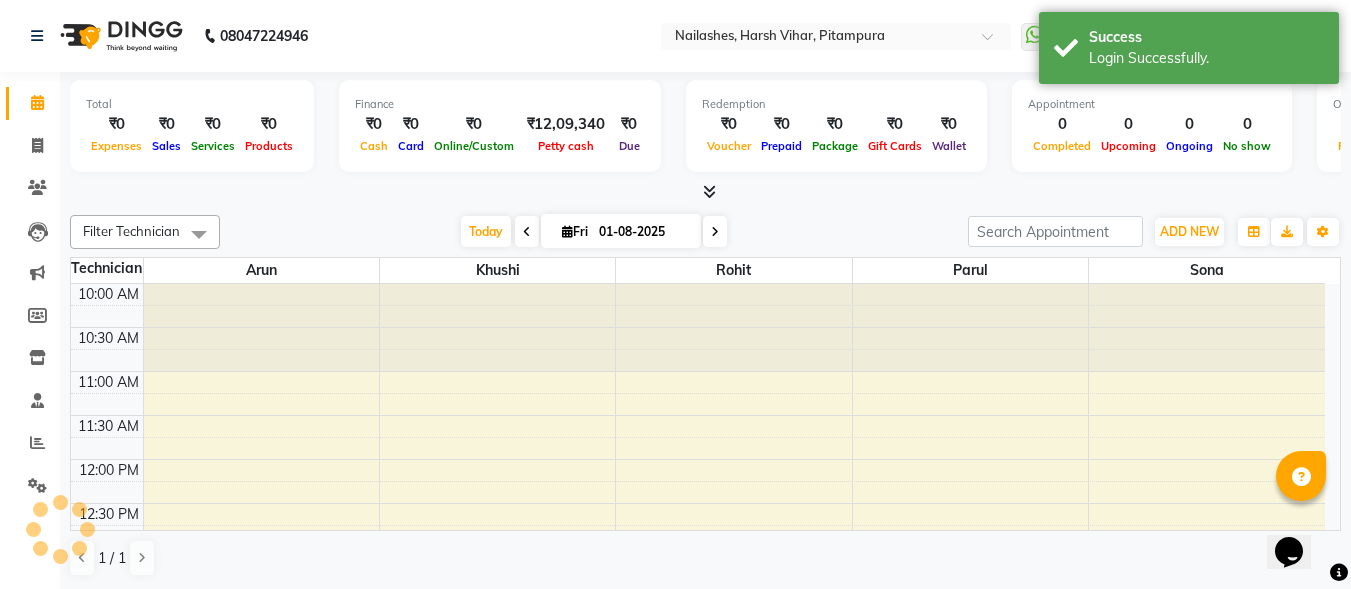 scroll, scrollTop: 617, scrollLeft: 0, axis: vertical 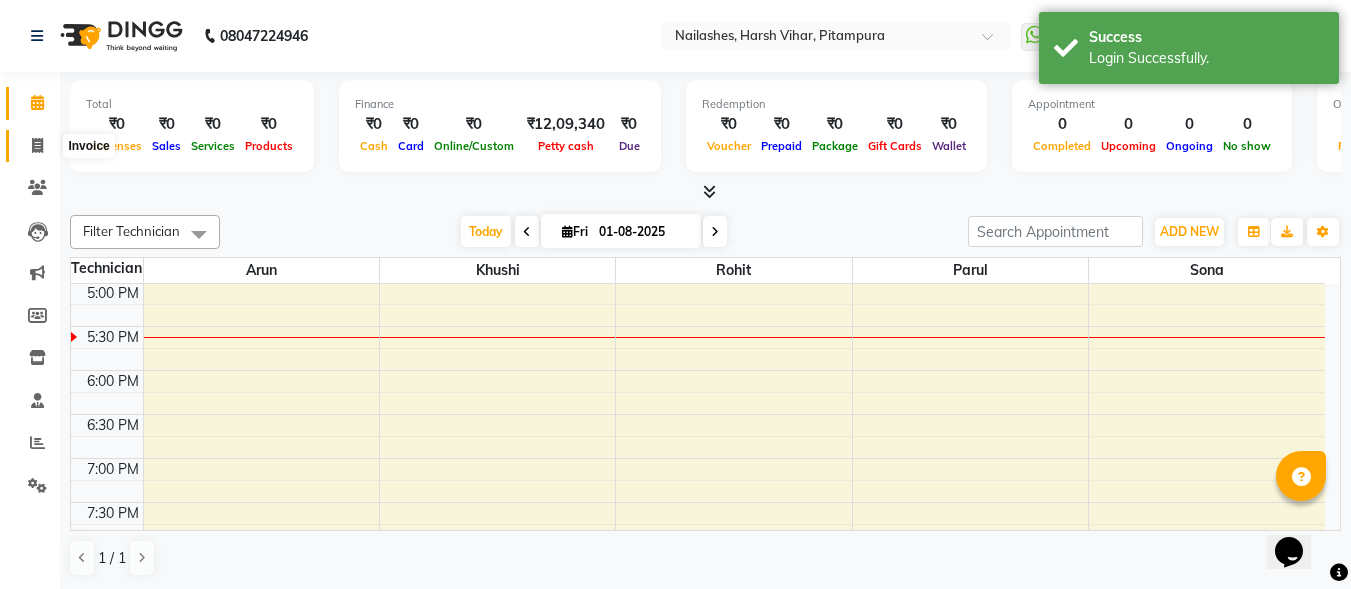 click 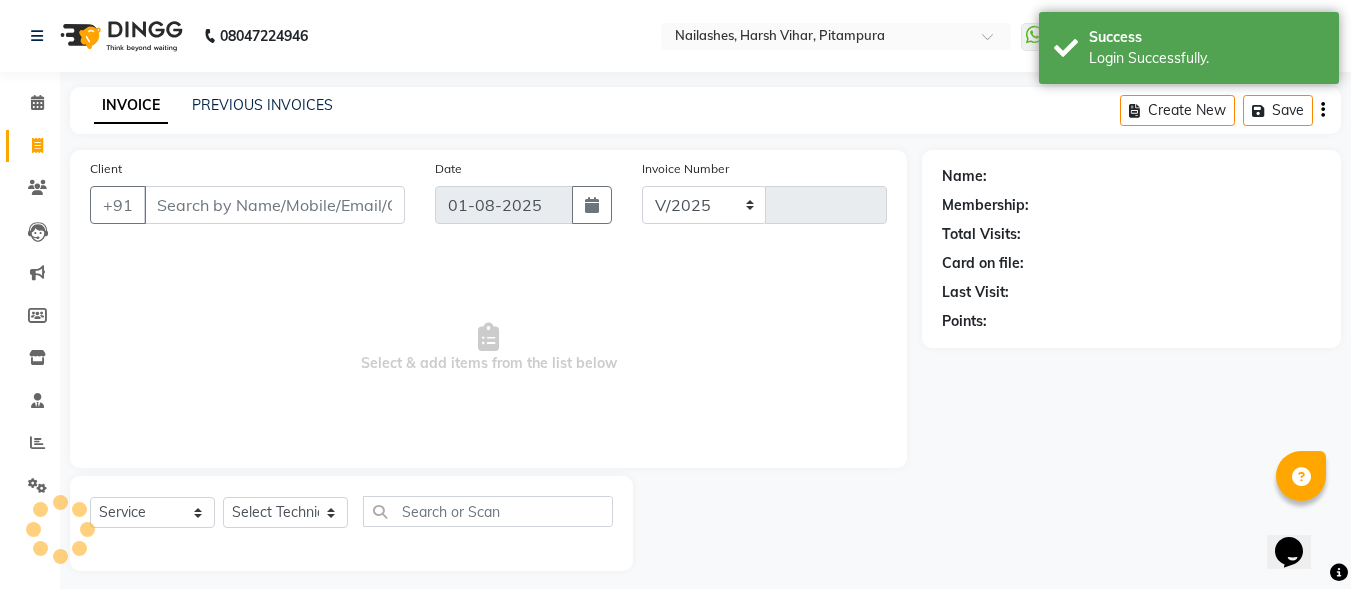 select on "4953" 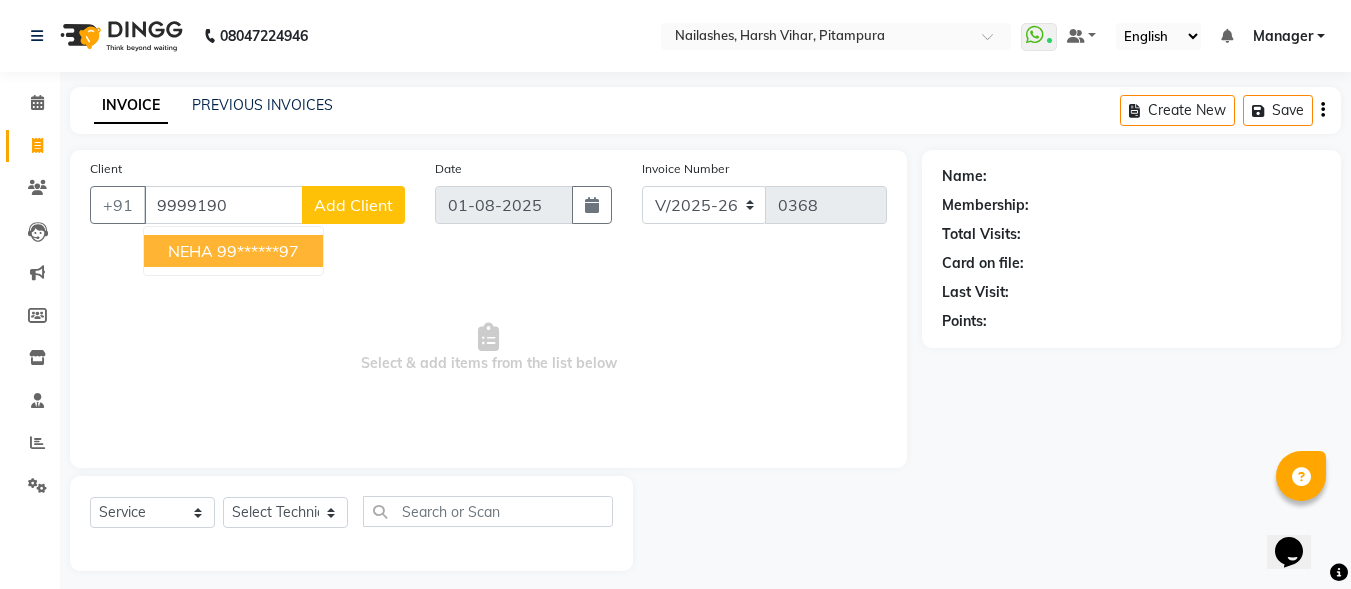 click on "[FIRST] [PHONE]" at bounding box center [233, 251] 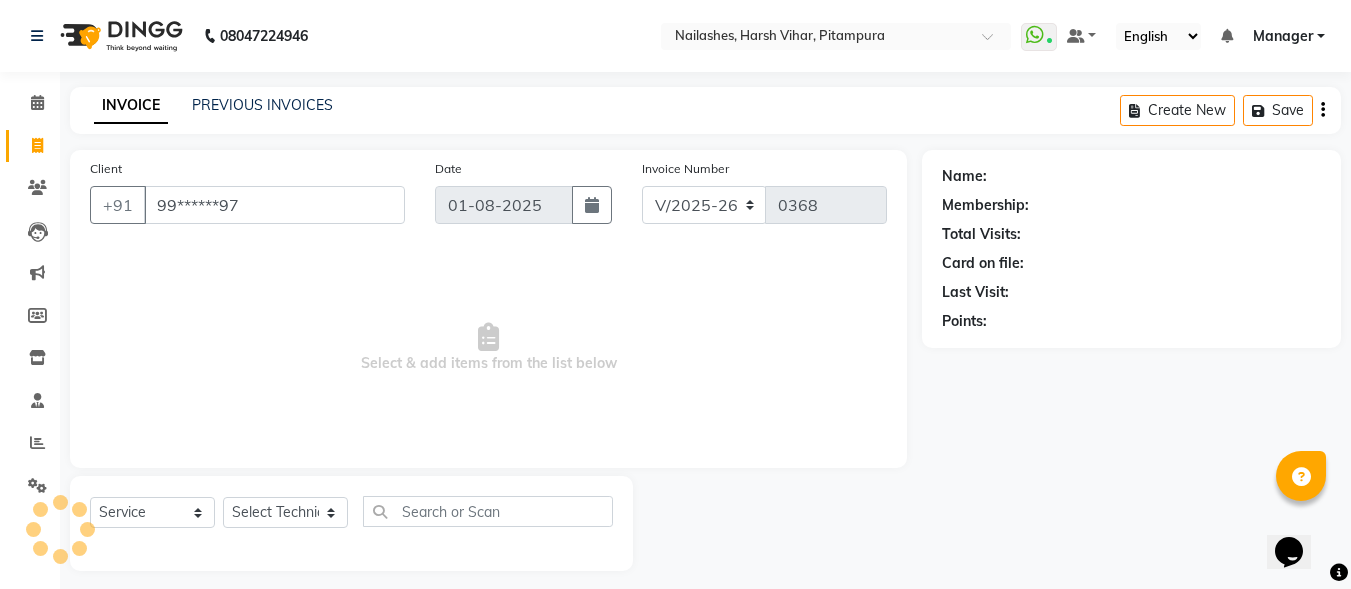 type on "99******97" 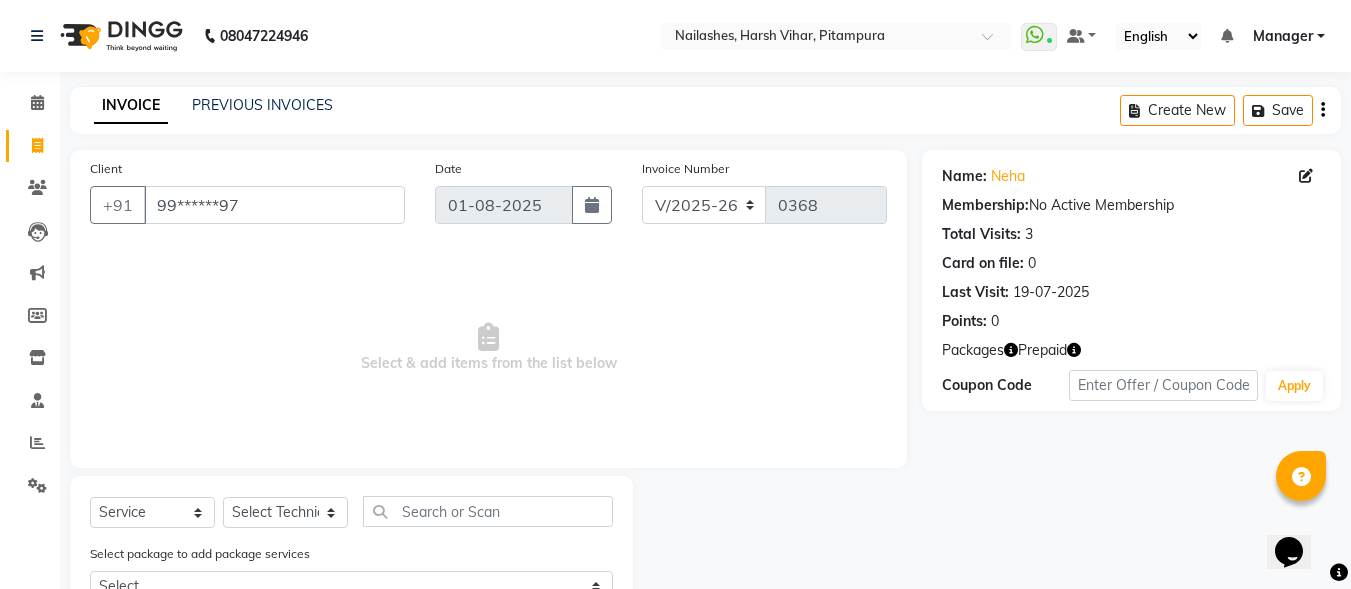 click 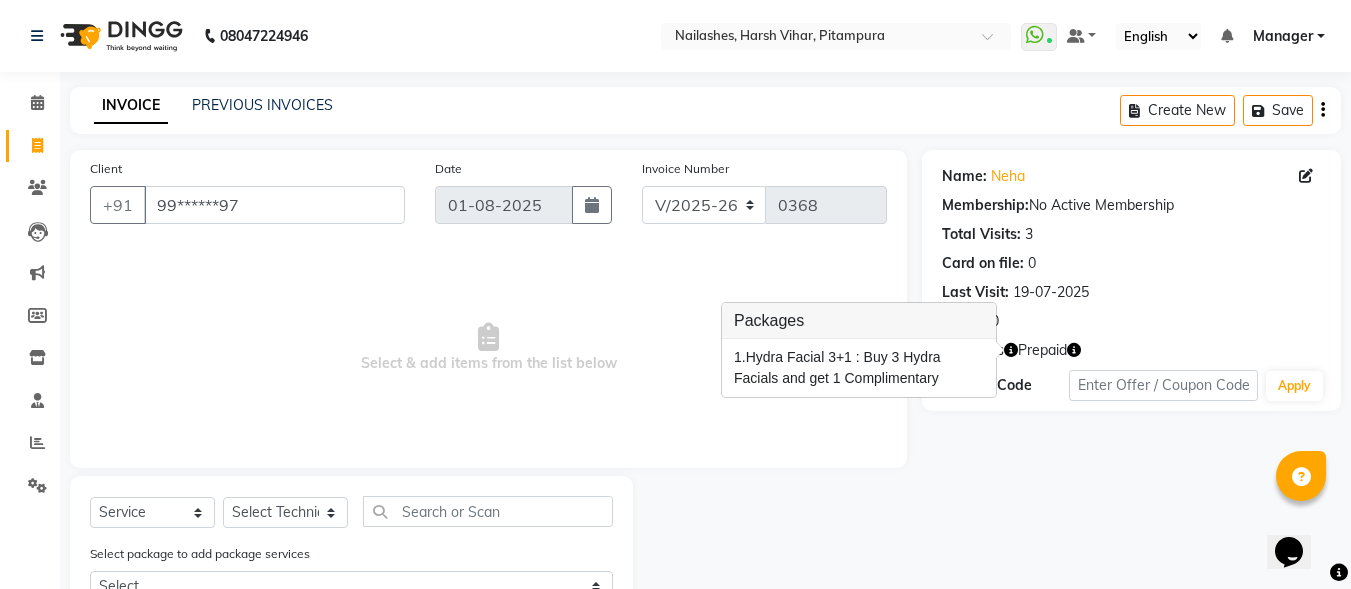 click on "Select & add items from the list below" at bounding box center (488, 348) 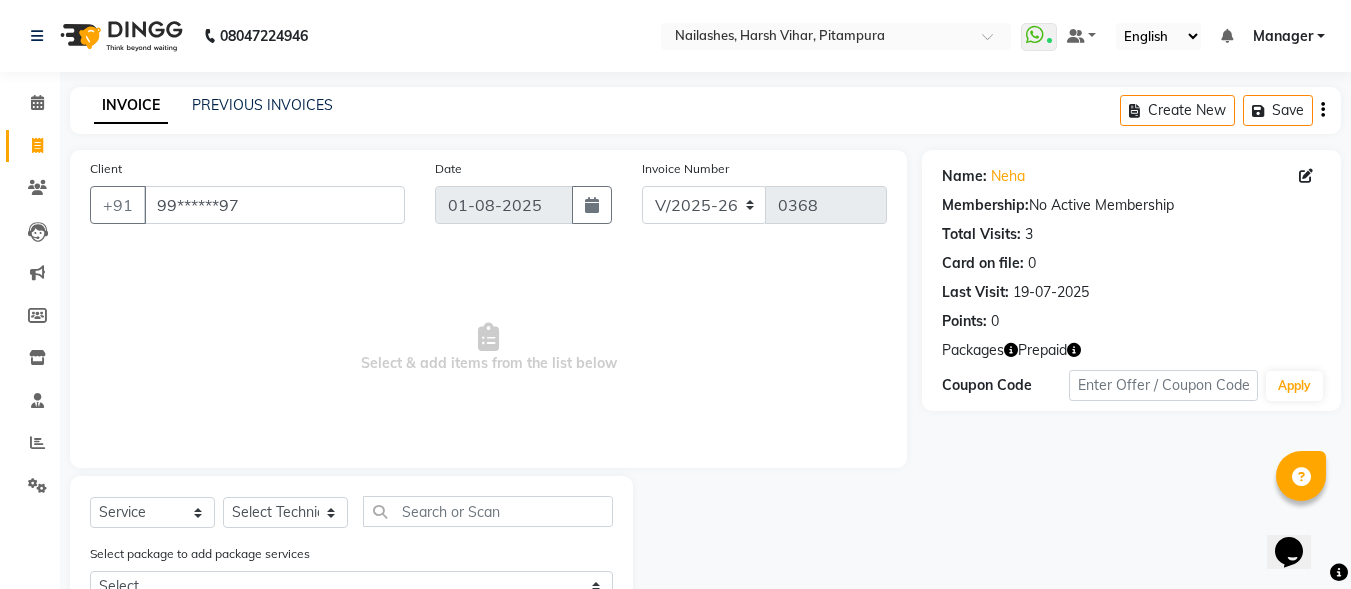 scroll, scrollTop: 79, scrollLeft: 0, axis: vertical 